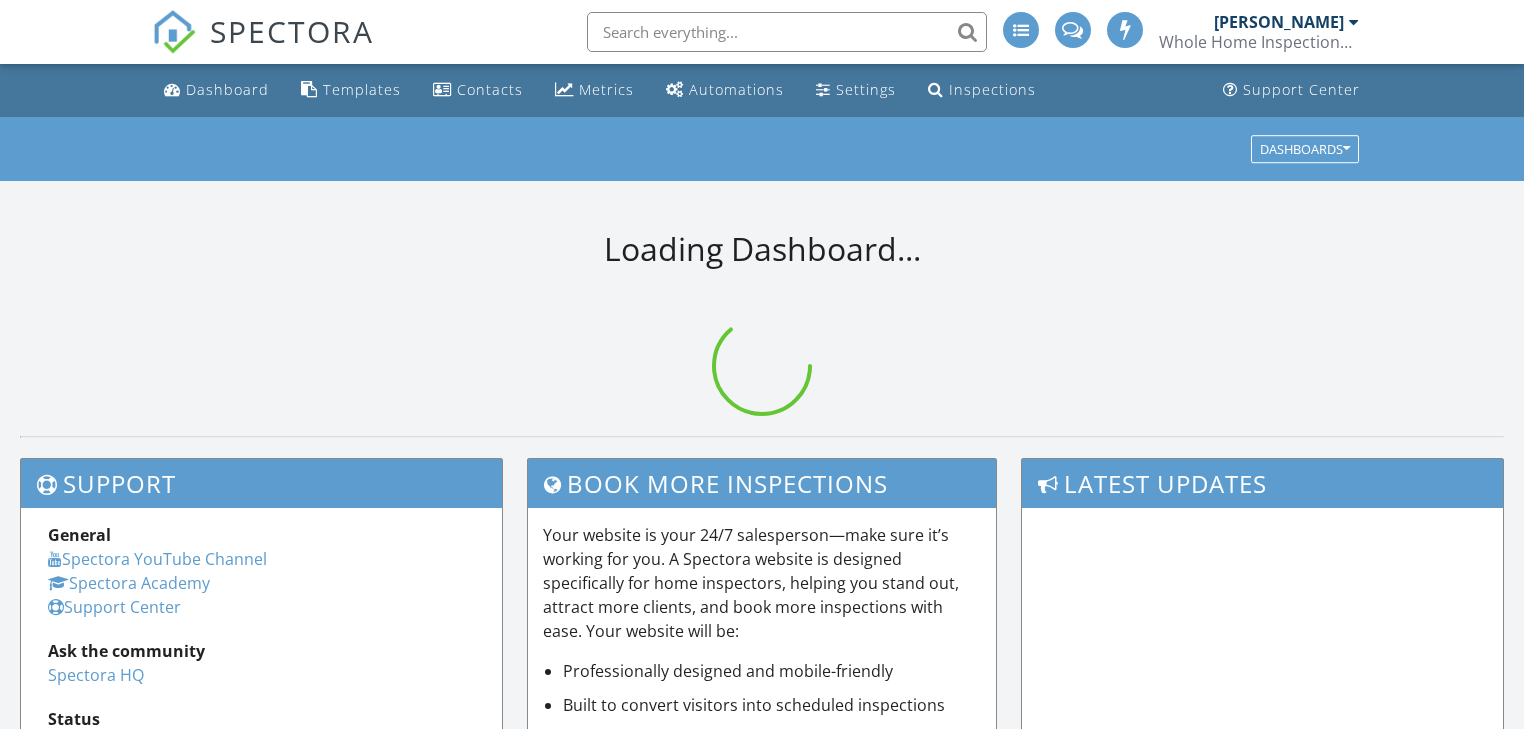 scroll, scrollTop: 0, scrollLeft: 0, axis: both 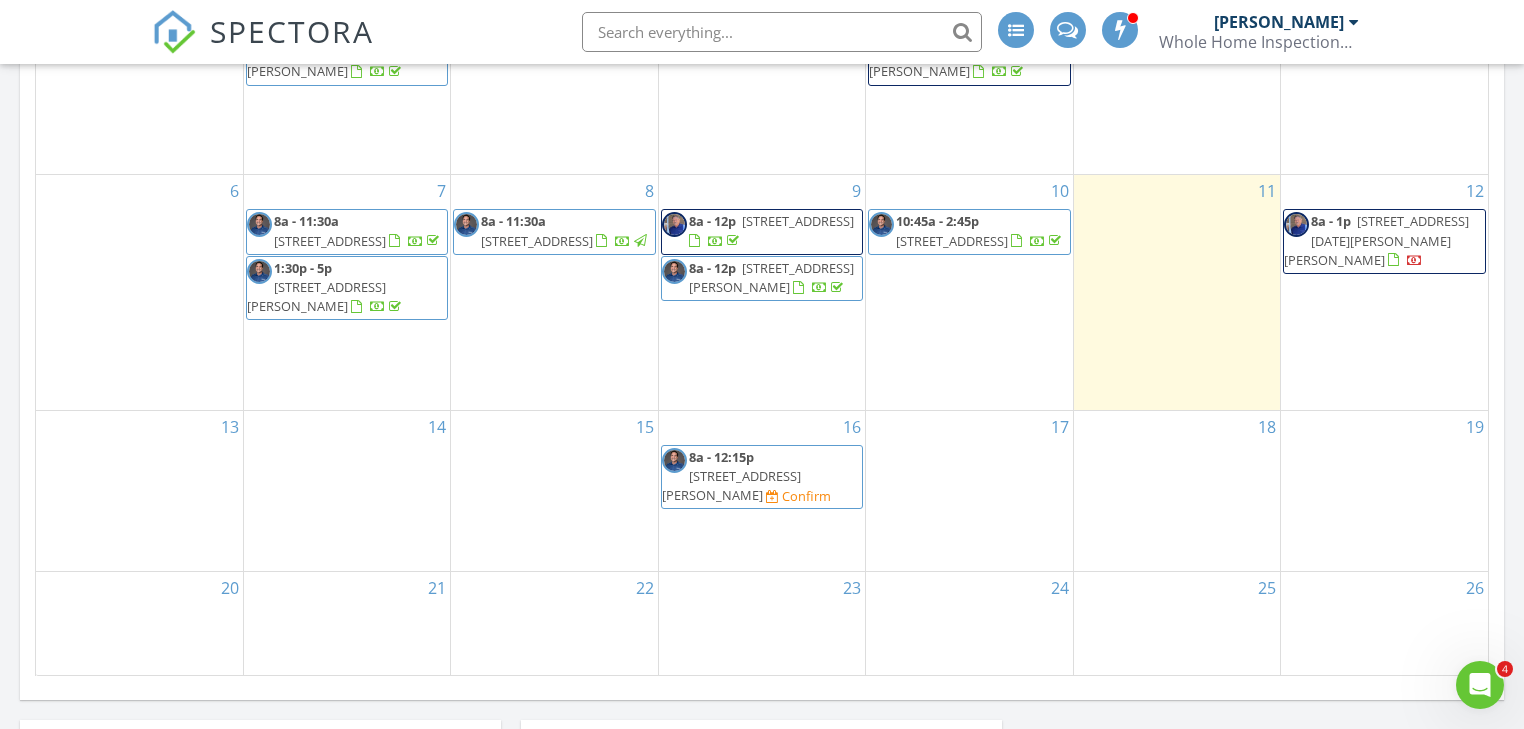 click on "12601 W San Miguel Ave, Litchfield Park 85340" at bounding box center (1376, 240) 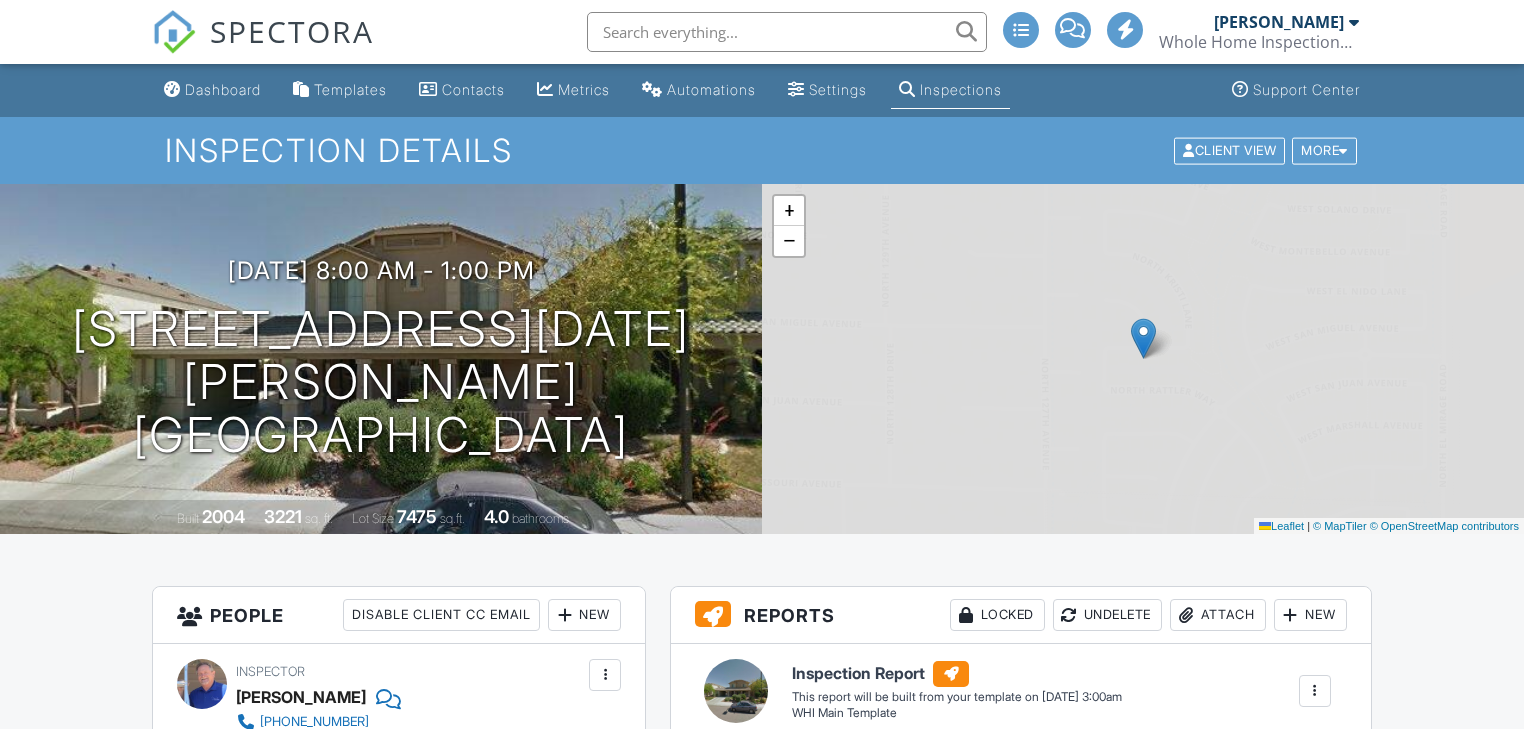 scroll, scrollTop: 560, scrollLeft: 0, axis: vertical 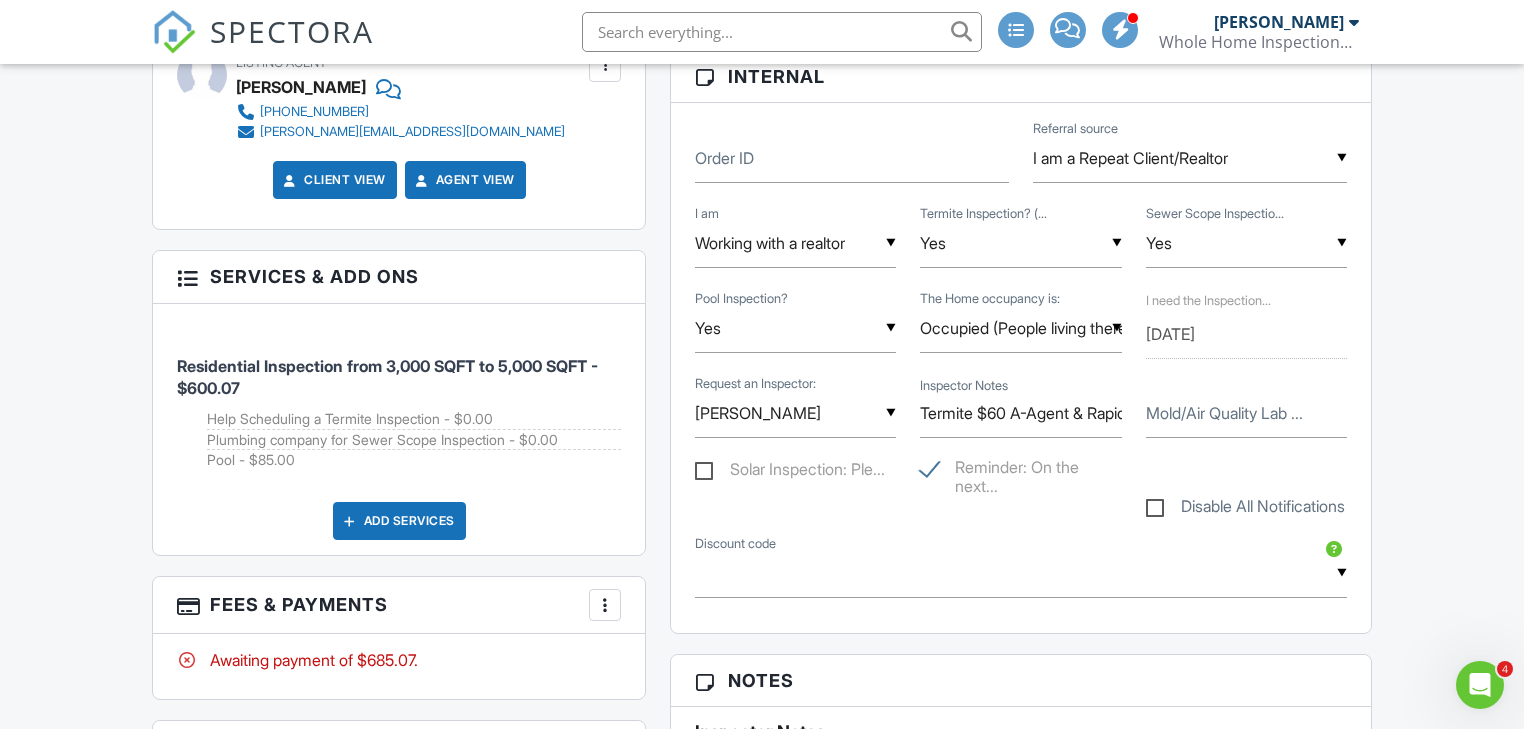 click on "Disable All Notifications" at bounding box center (1245, 509) 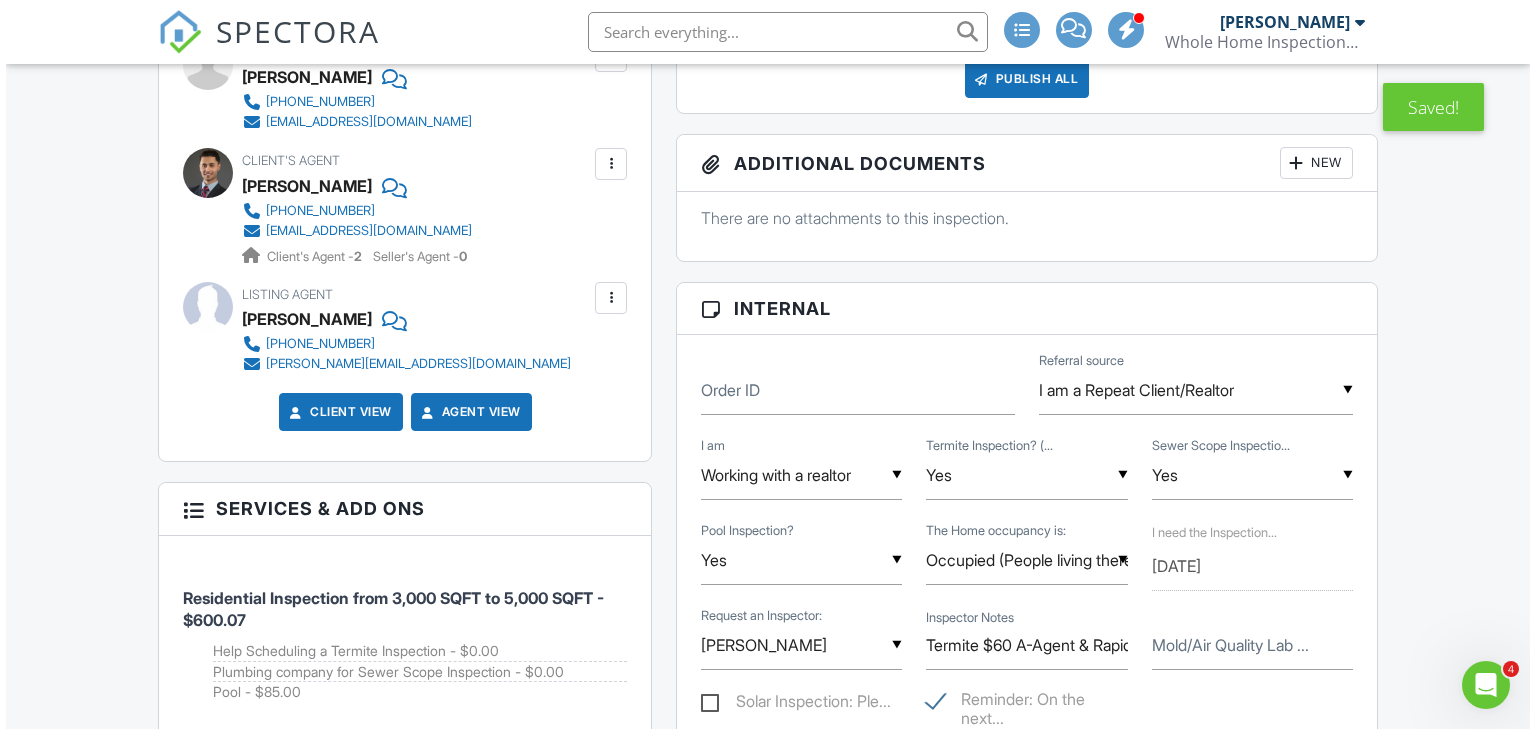 scroll, scrollTop: 935, scrollLeft: 0, axis: vertical 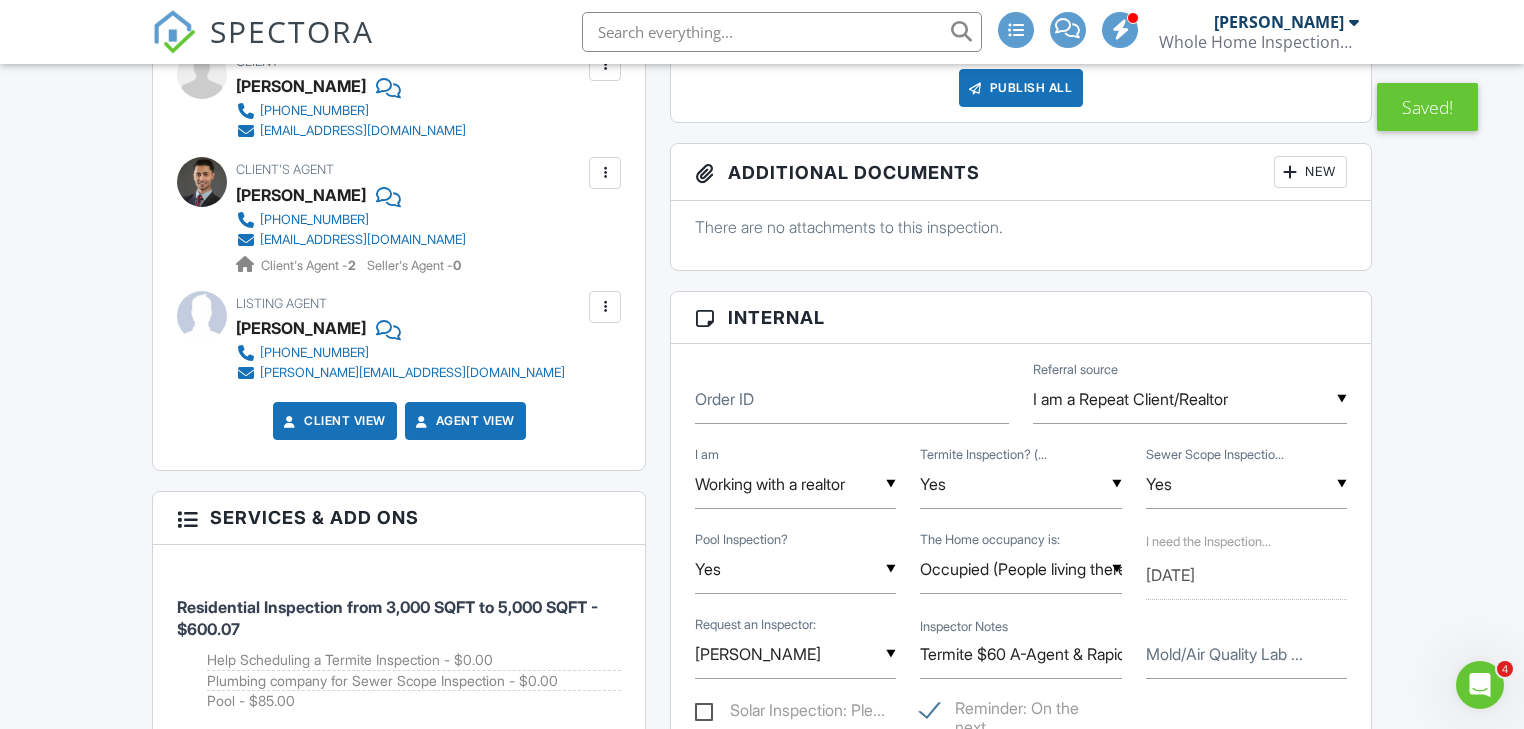 click at bounding box center [605, 307] 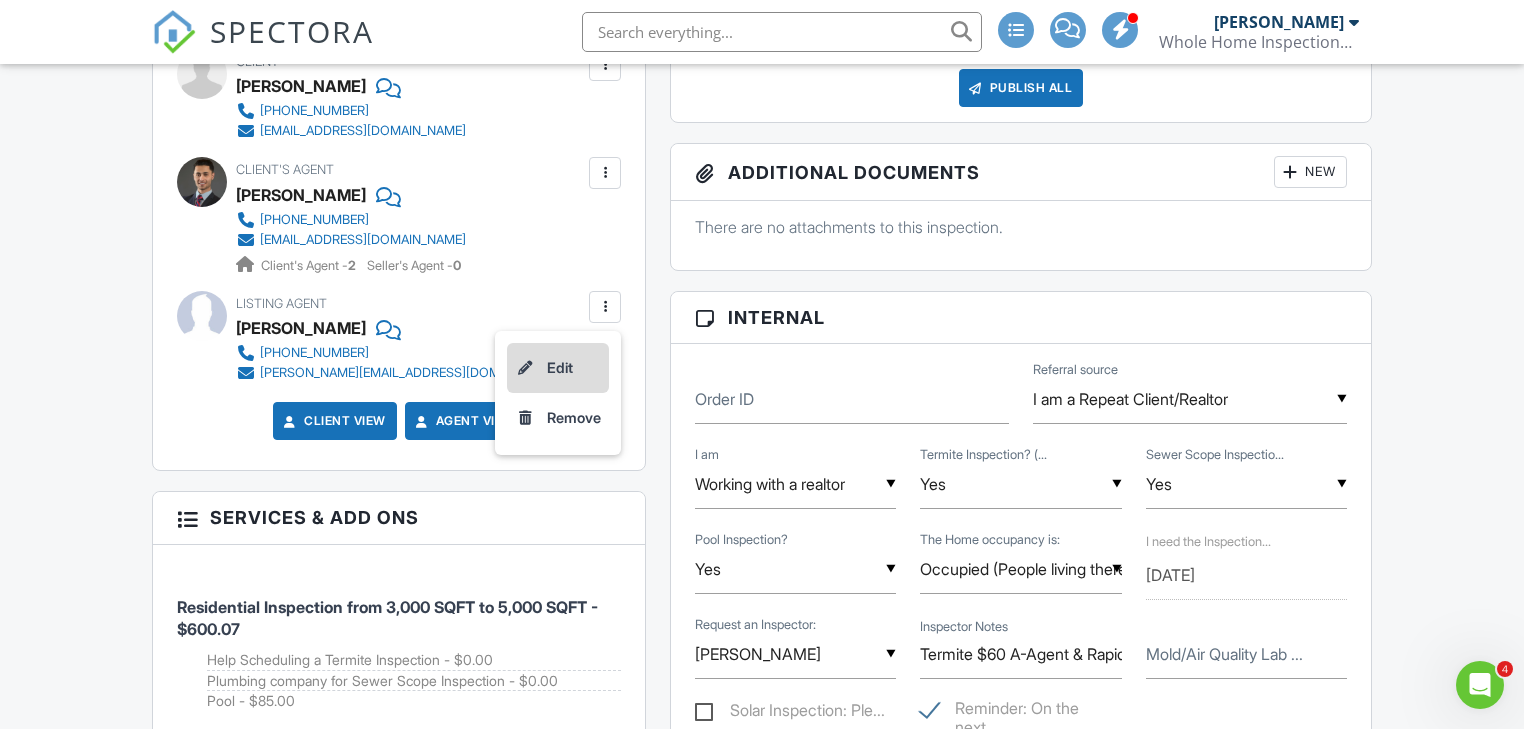 click on "Edit" at bounding box center [558, 368] 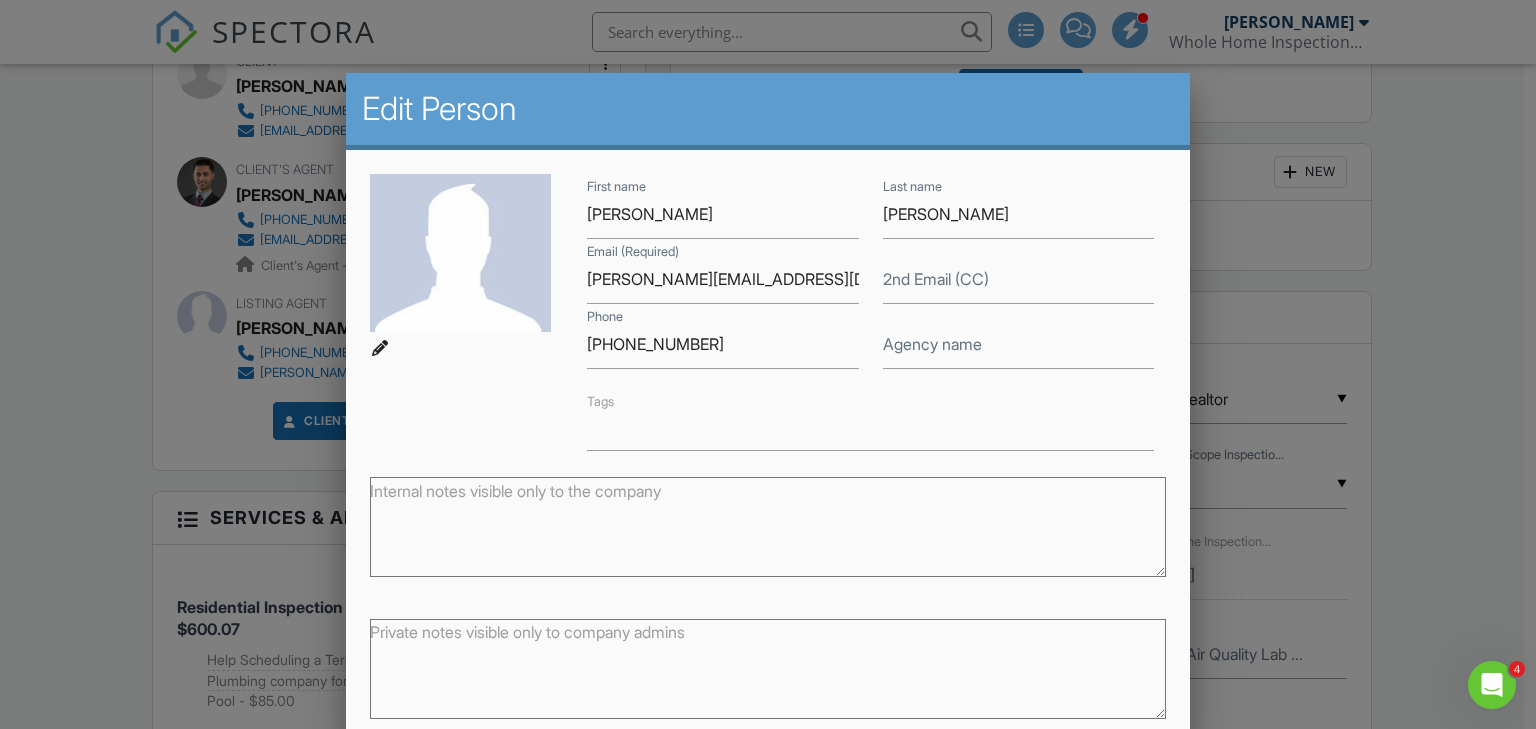 click on "2nd Email (CC)" at bounding box center [936, 279] 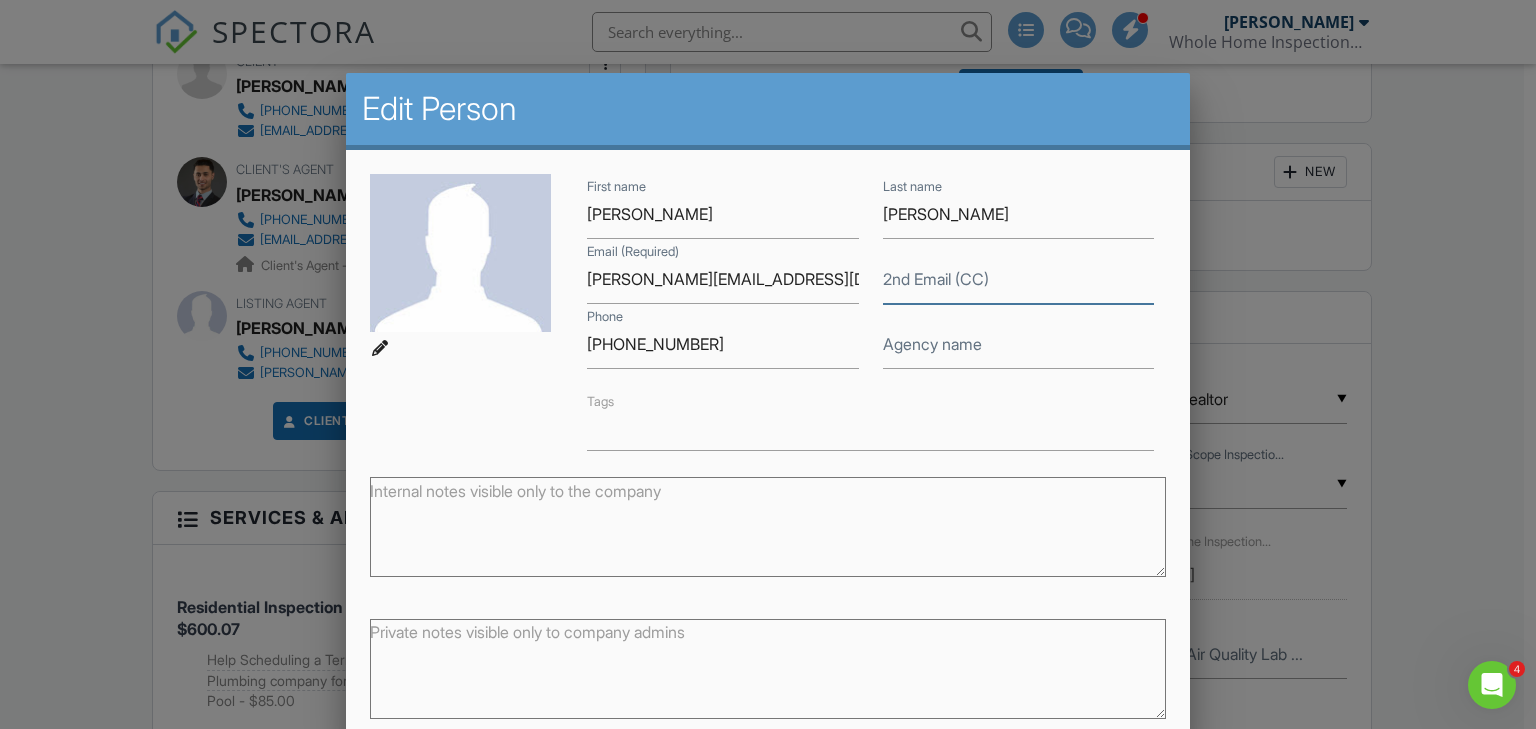 click at bounding box center (1019, 279) 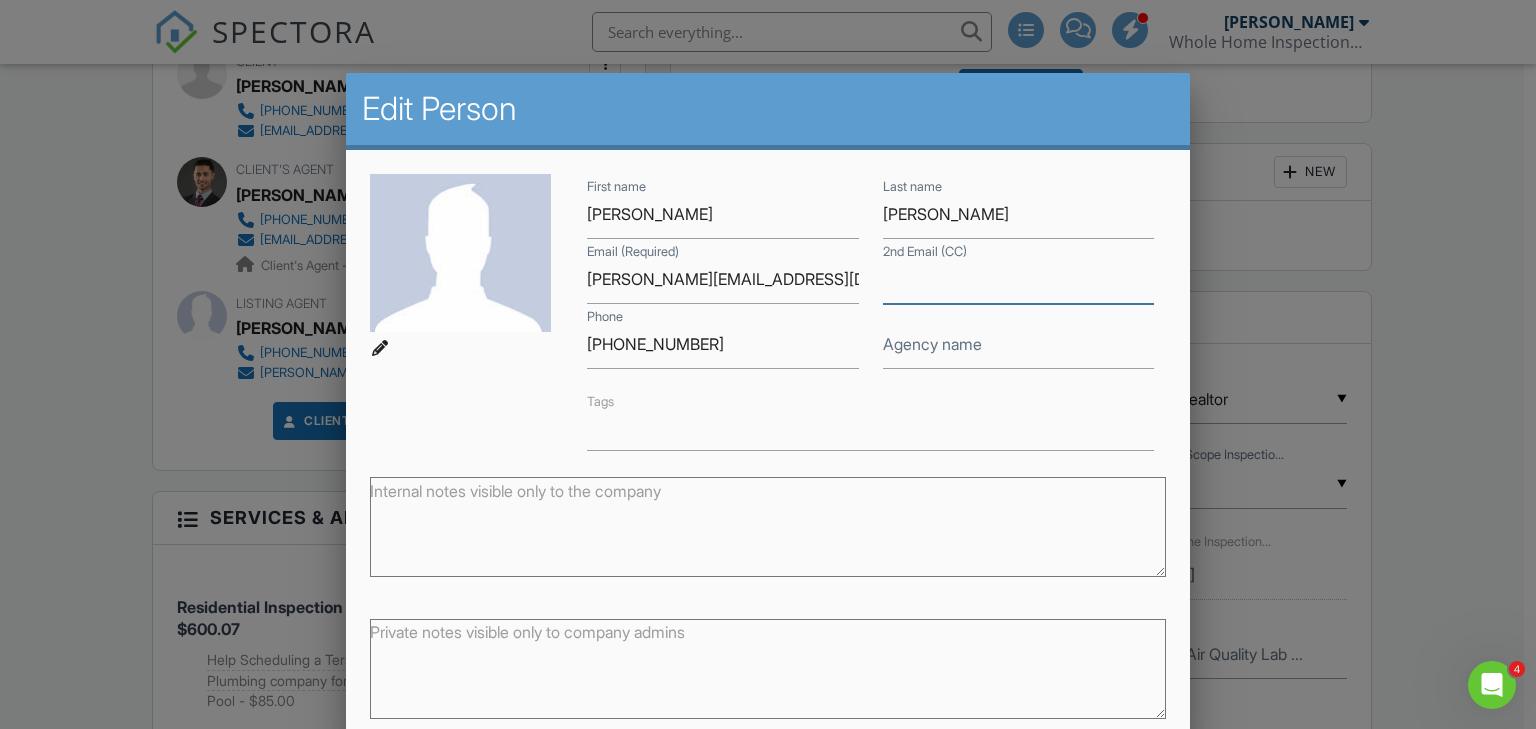 paste on "[EMAIL_ADDRESS][DOMAIN_NAME]" 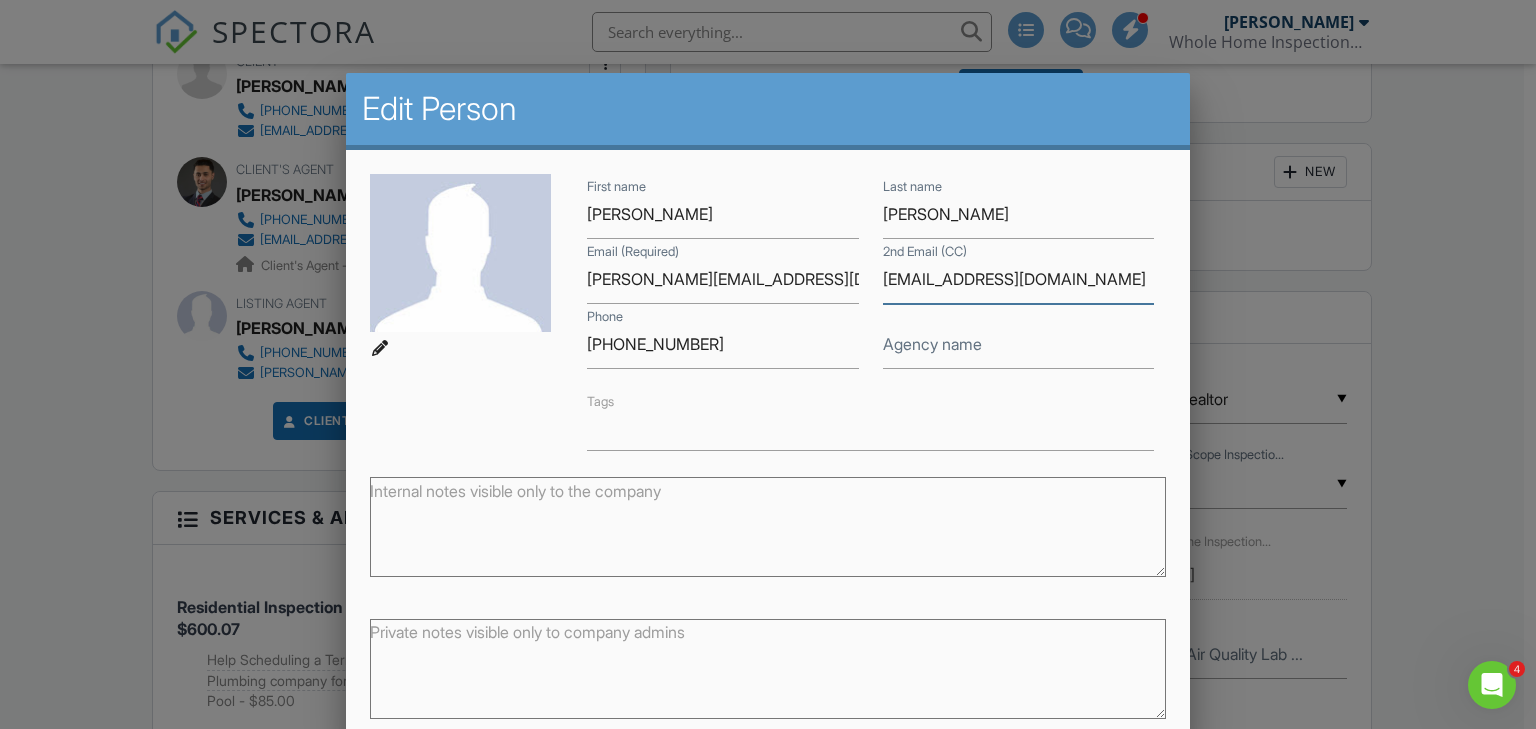 type on "[EMAIL_ADDRESS][DOMAIN_NAME]" 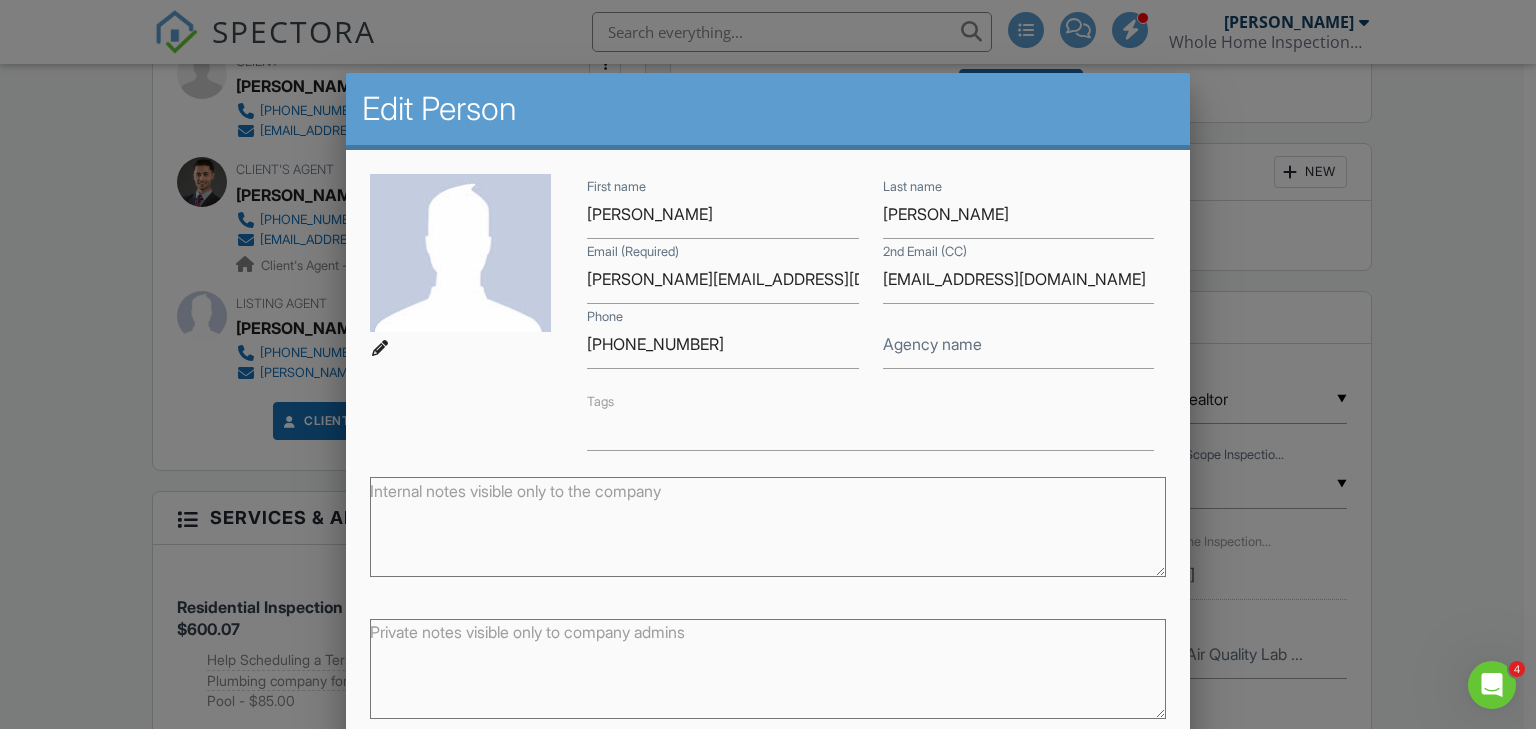 click at bounding box center (871, 431) 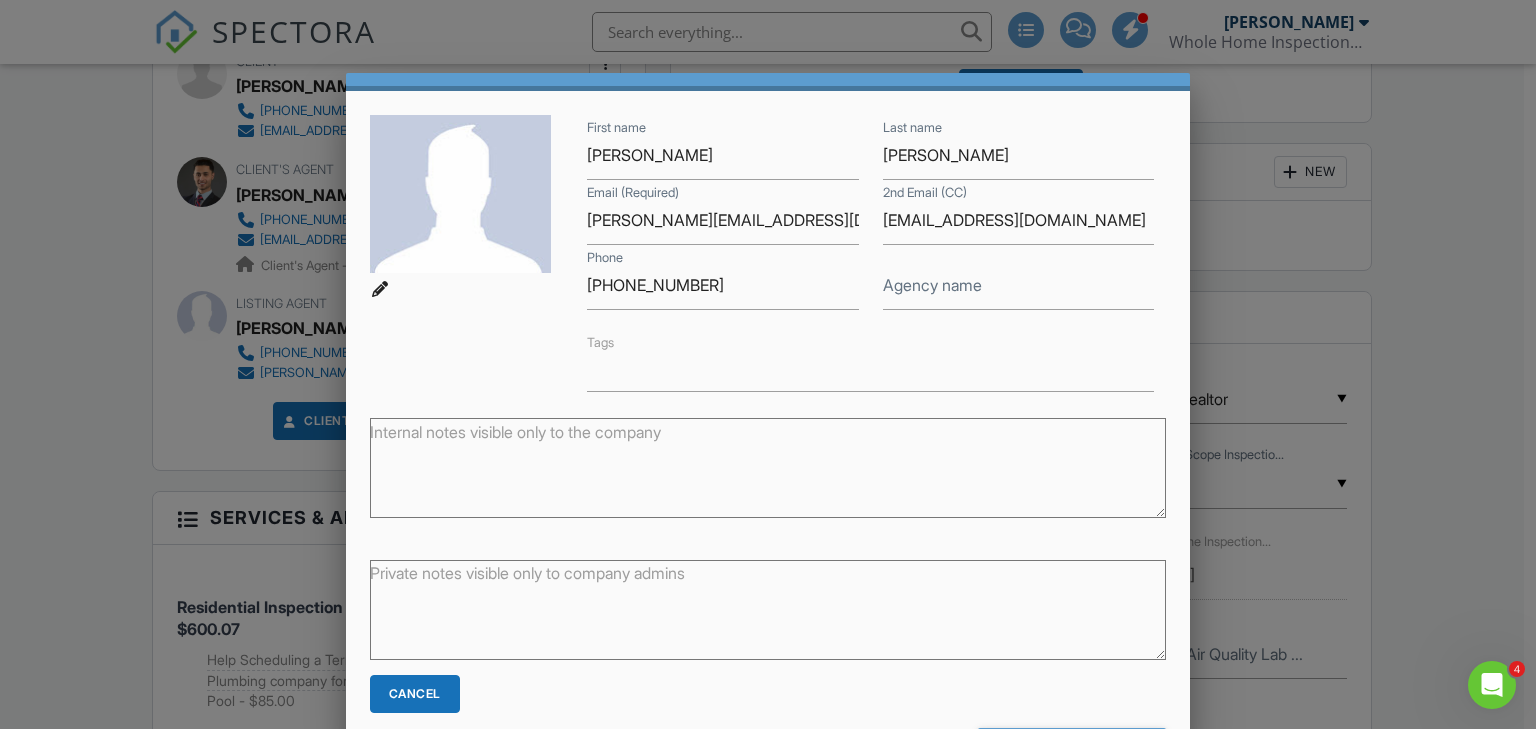 scroll, scrollTop: 113, scrollLeft: 0, axis: vertical 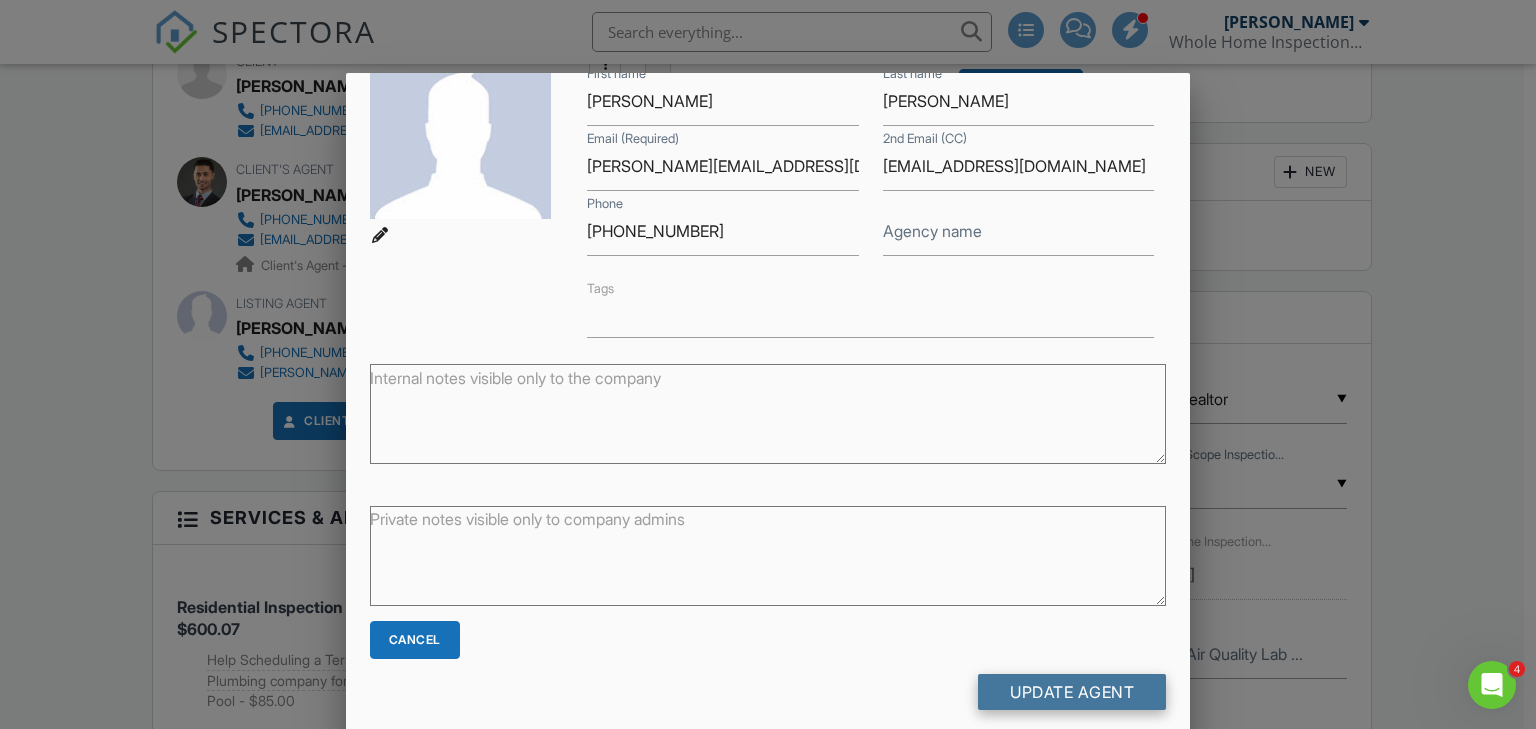 click on "Update Agent" at bounding box center (1072, 692) 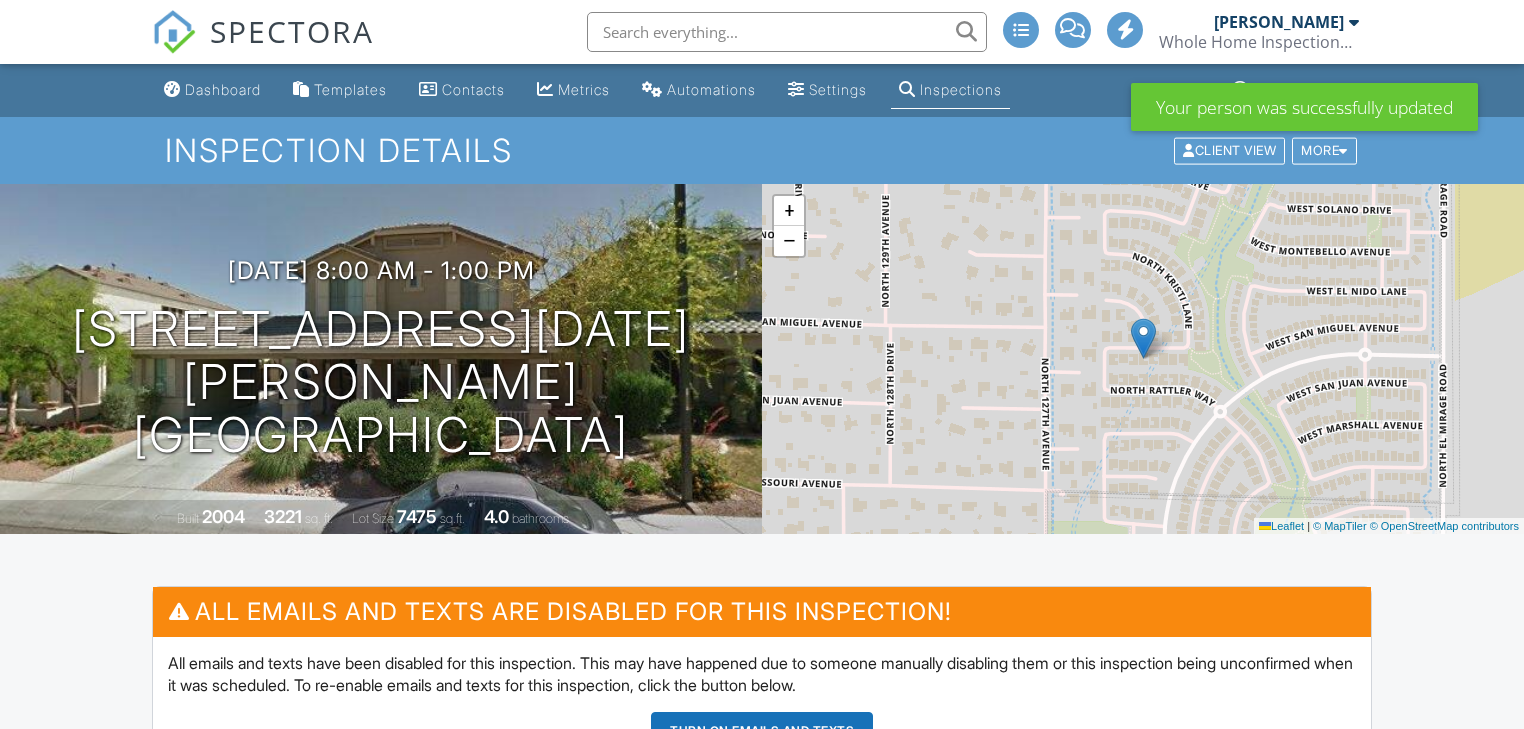 scroll, scrollTop: 1360, scrollLeft: 0, axis: vertical 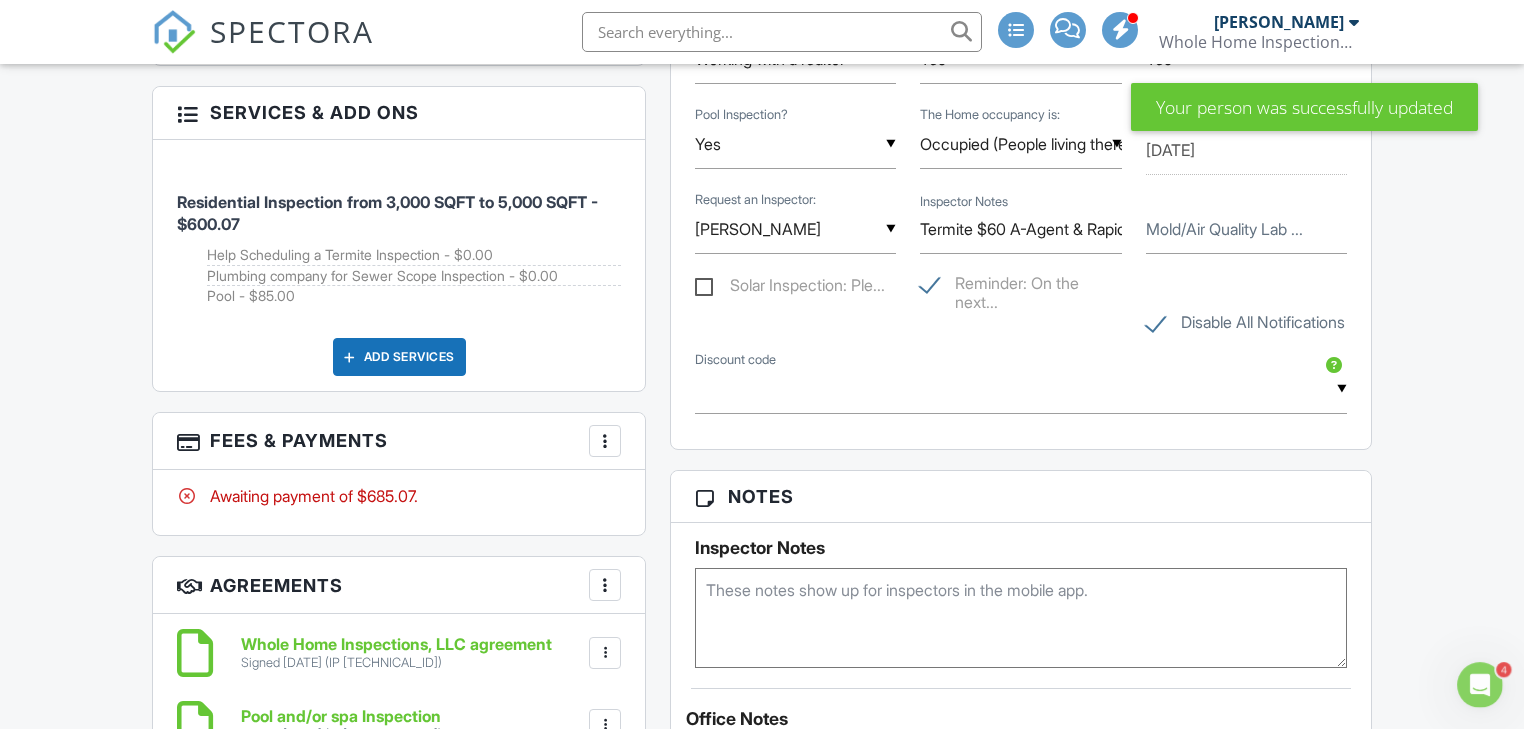 click on "Disable All Notifications" at bounding box center (1245, 325) 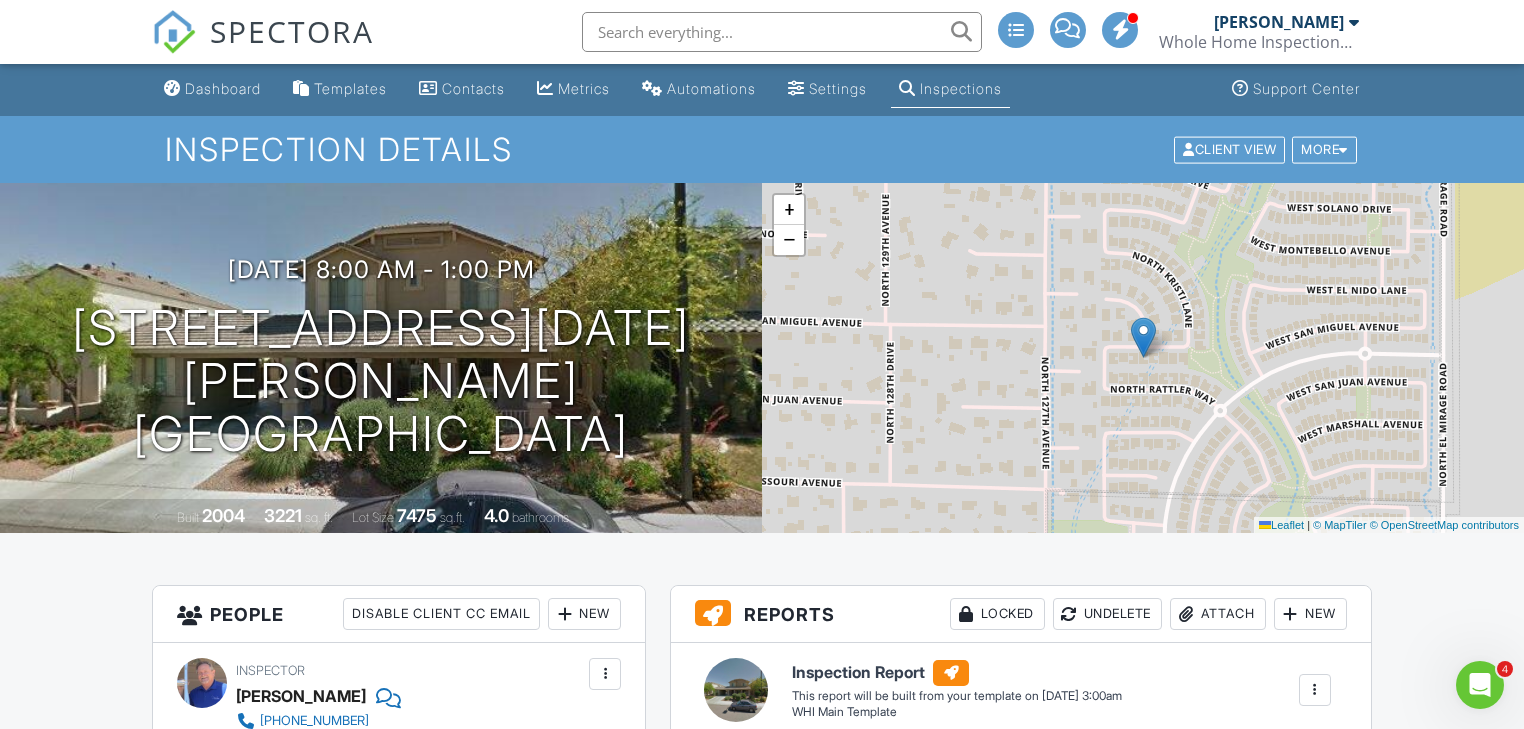 scroll, scrollTop: 0, scrollLeft: 0, axis: both 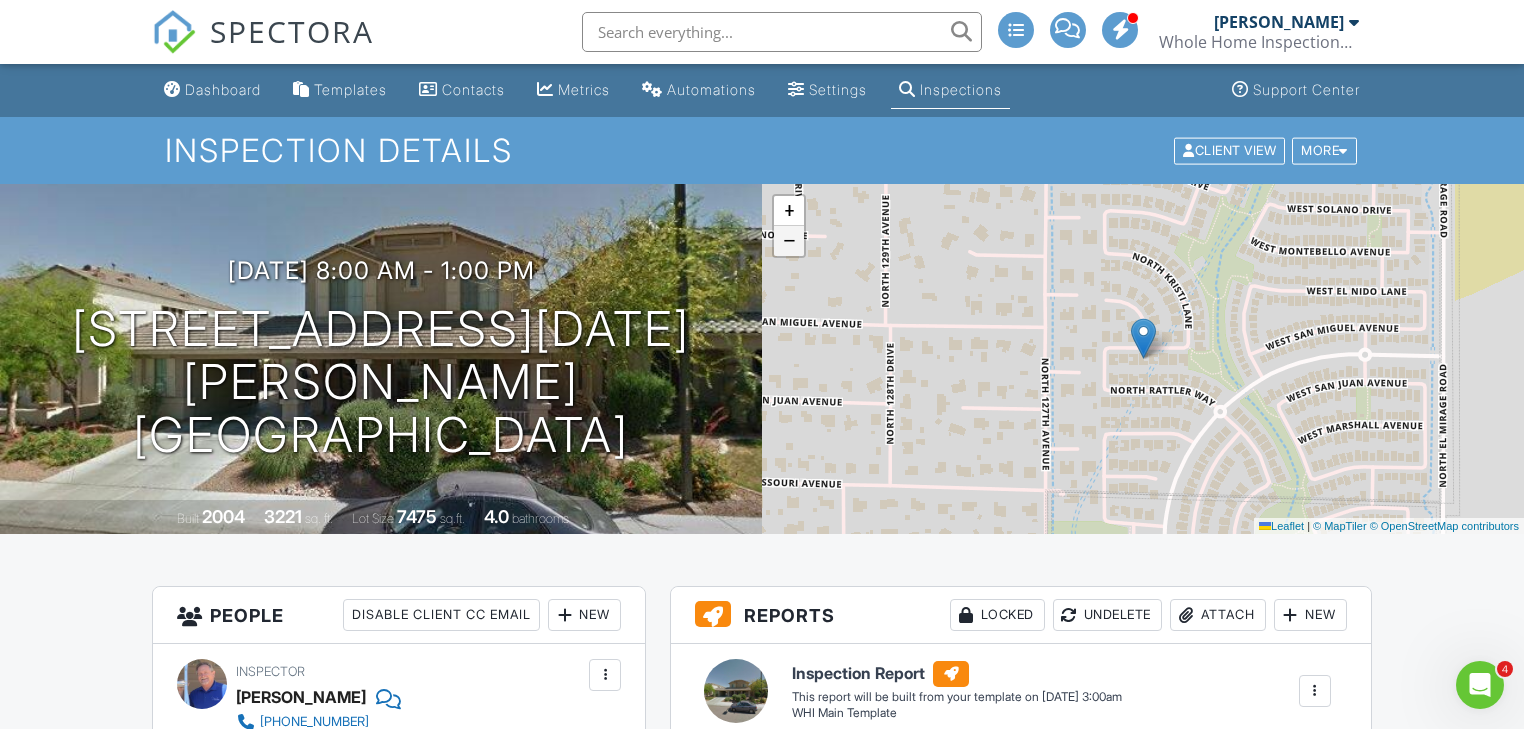 click on "−" at bounding box center [789, 241] 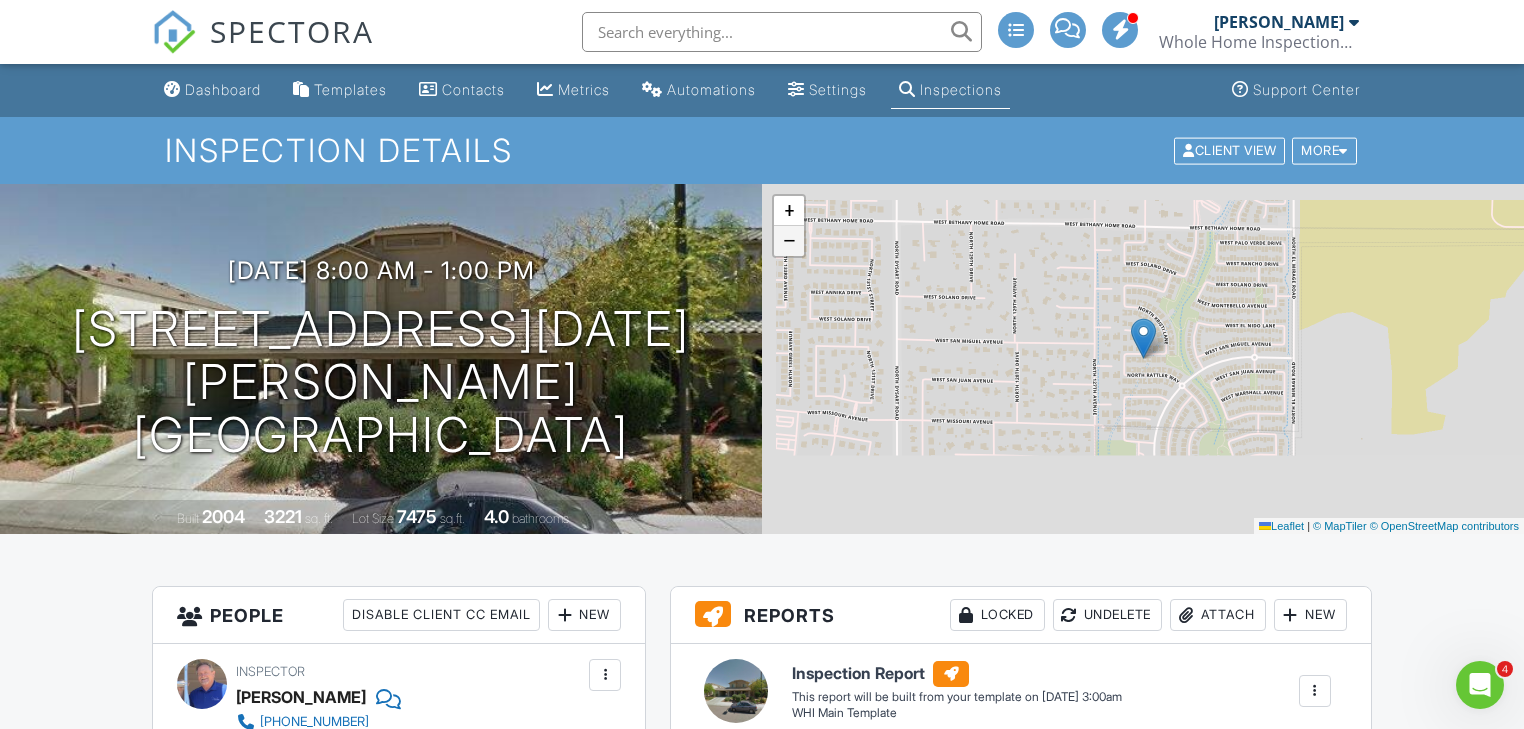 click on "−" at bounding box center [789, 241] 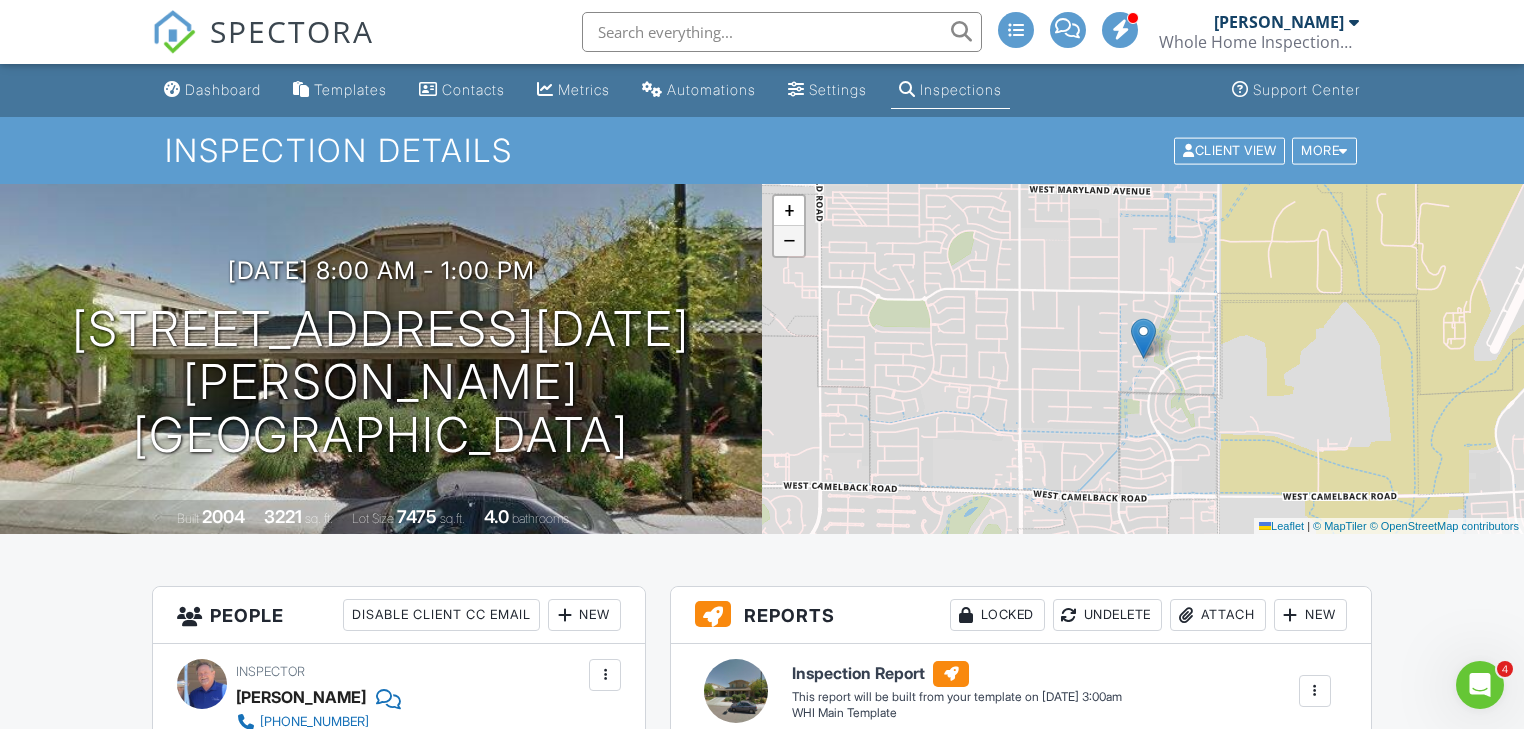 click on "−" at bounding box center (789, 241) 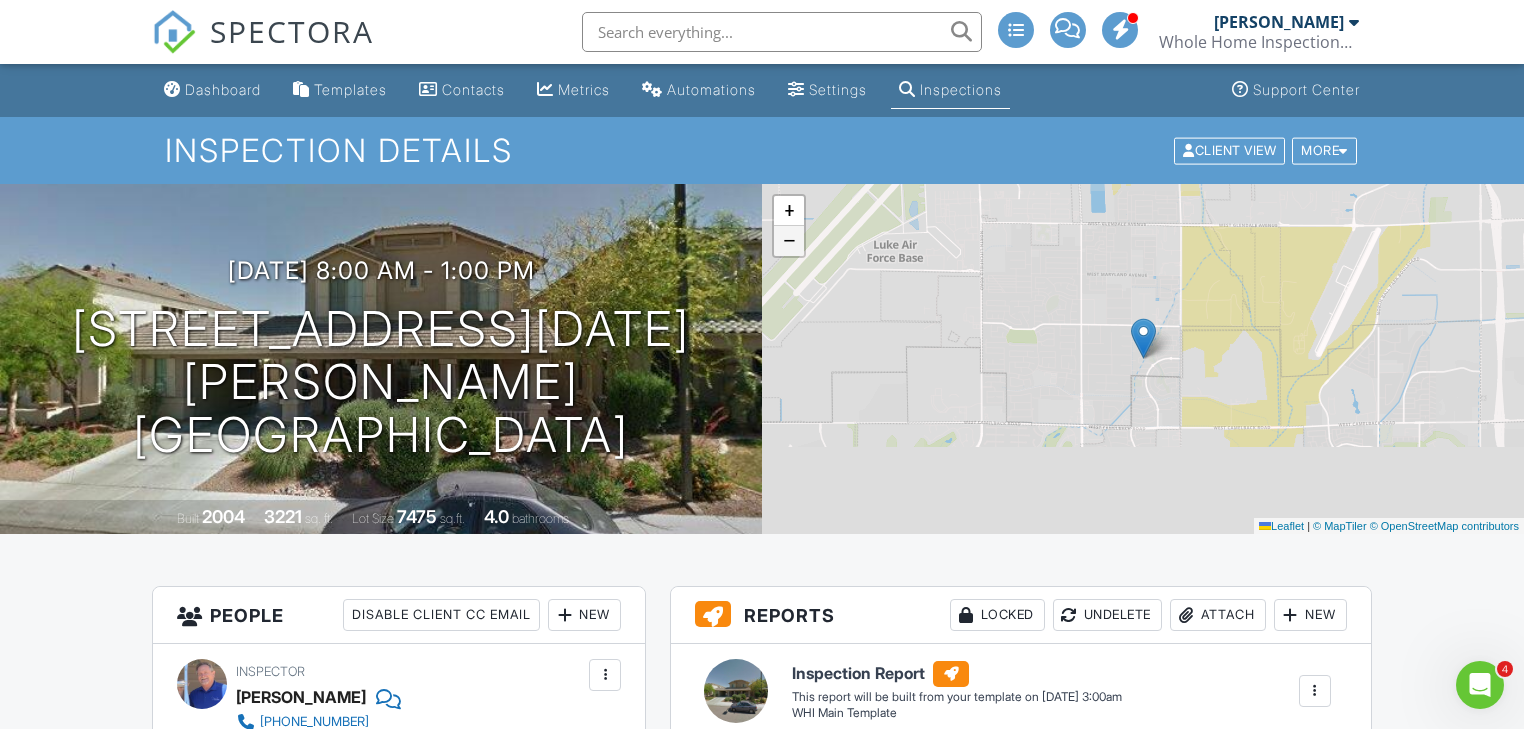 click on "−" at bounding box center (789, 241) 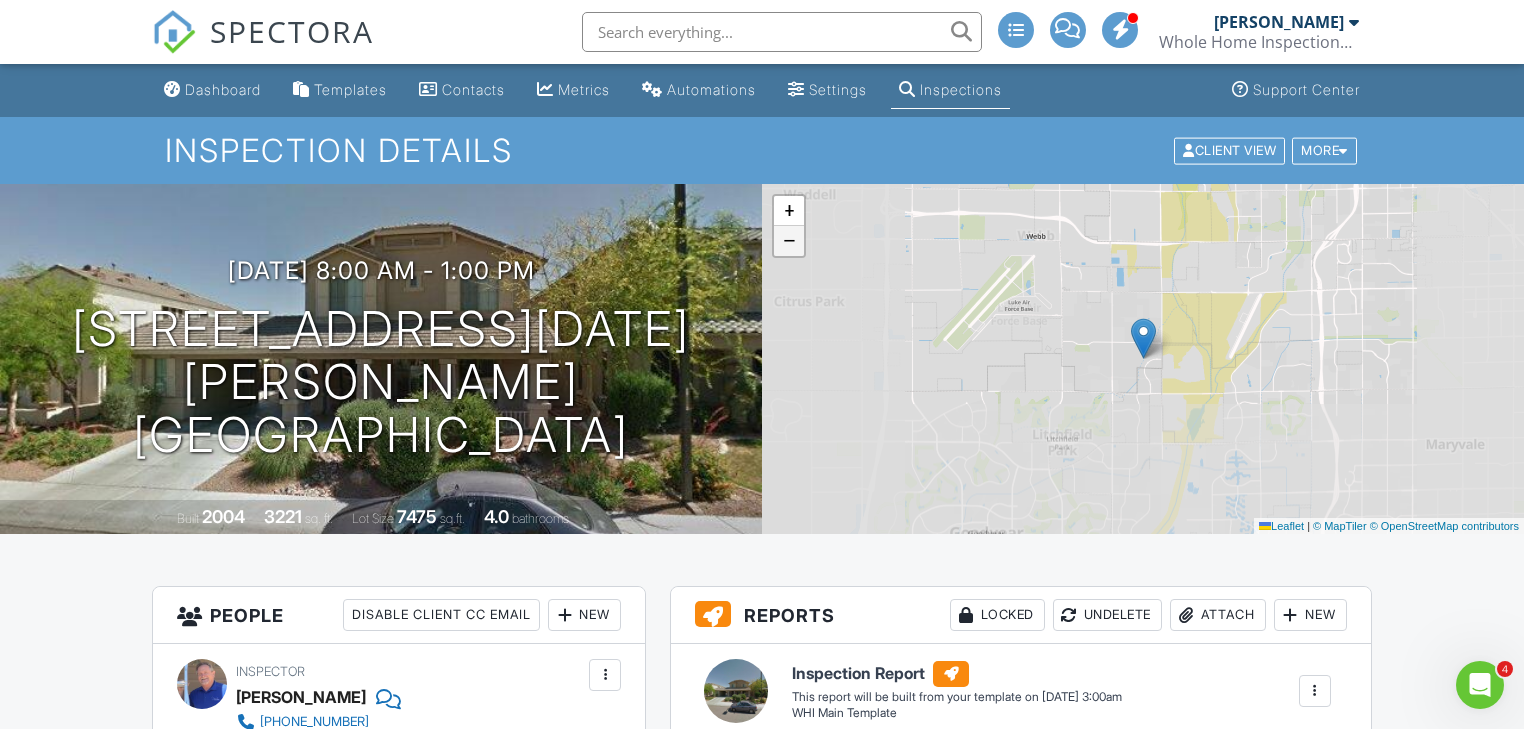 click on "−" at bounding box center [789, 241] 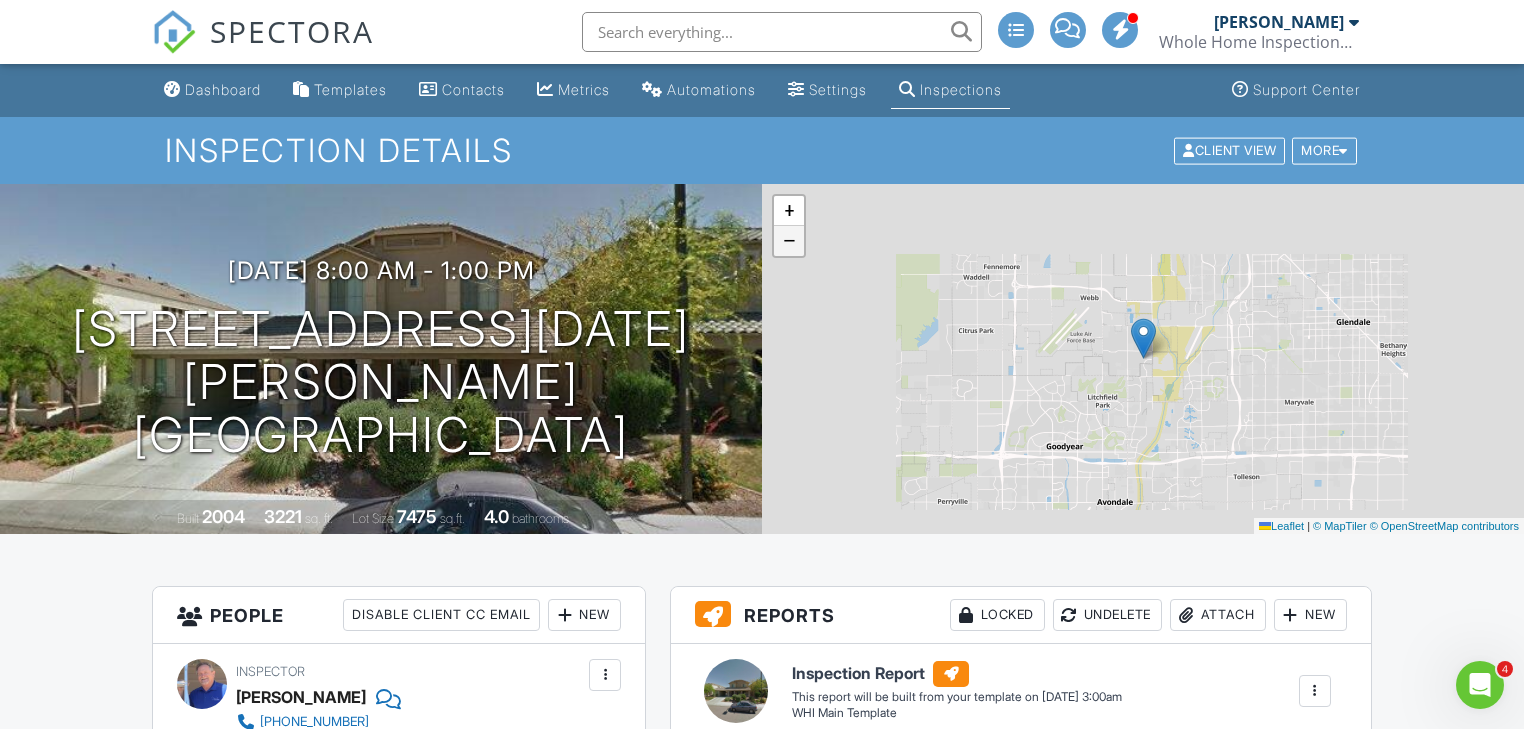 click on "−" at bounding box center [789, 241] 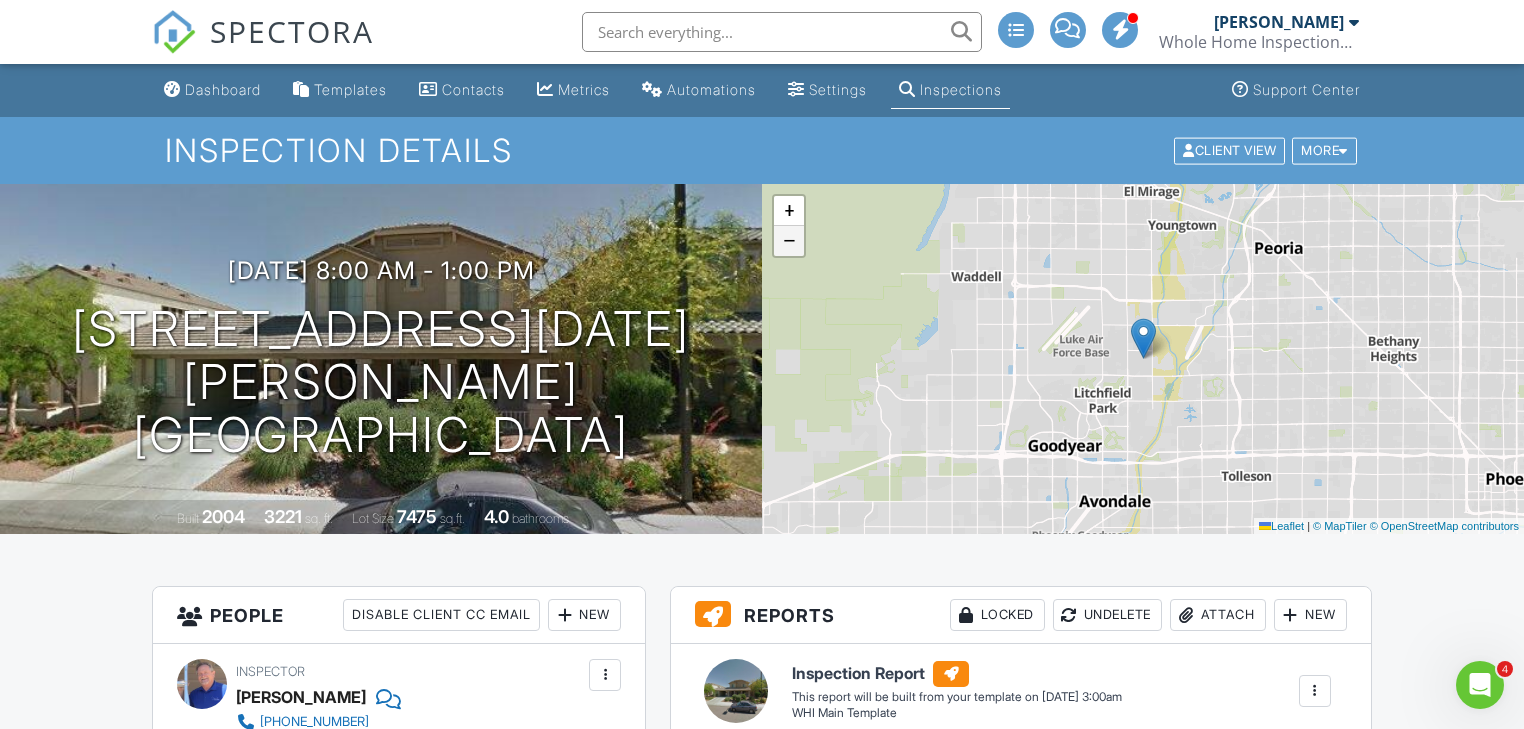 click on "−" at bounding box center (789, 241) 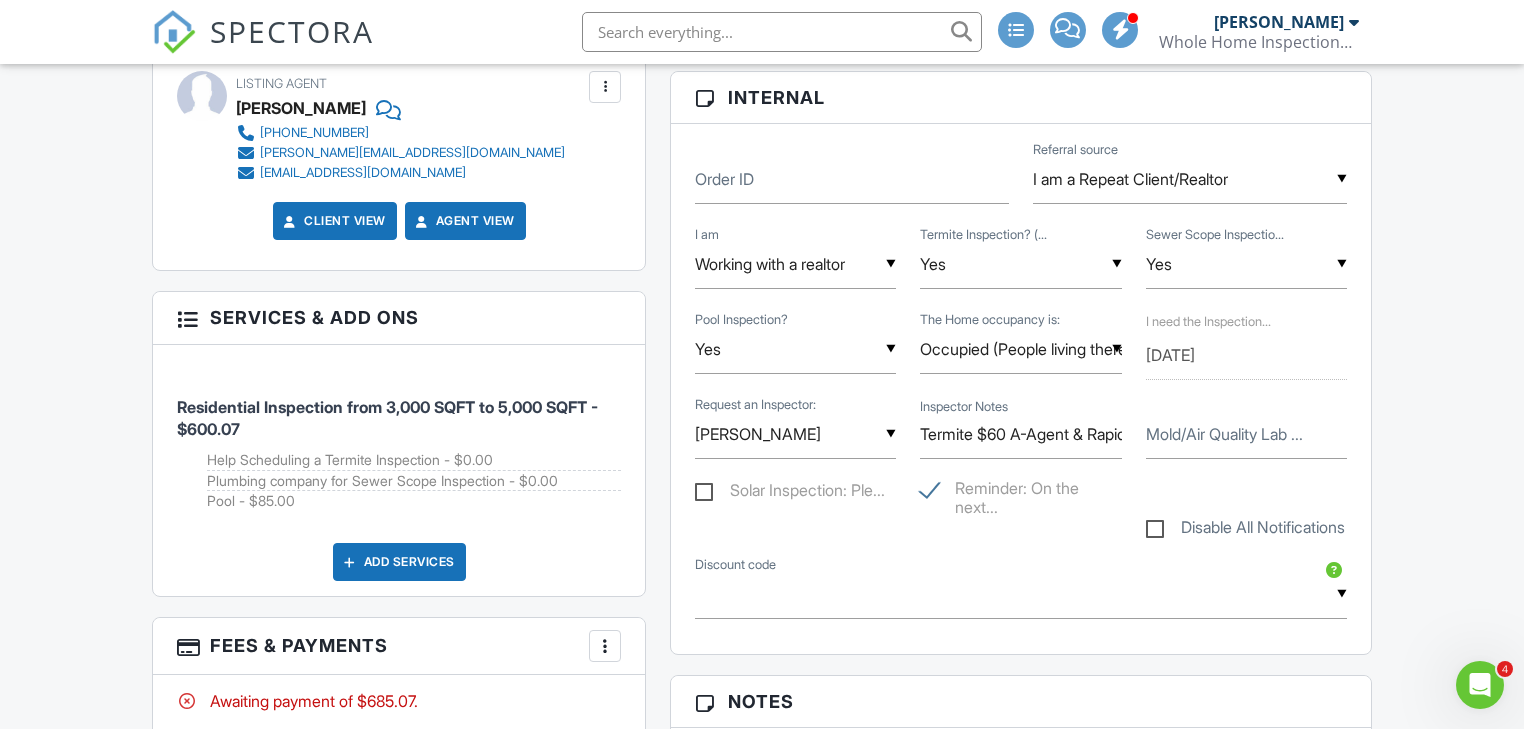 scroll, scrollTop: 1120, scrollLeft: 0, axis: vertical 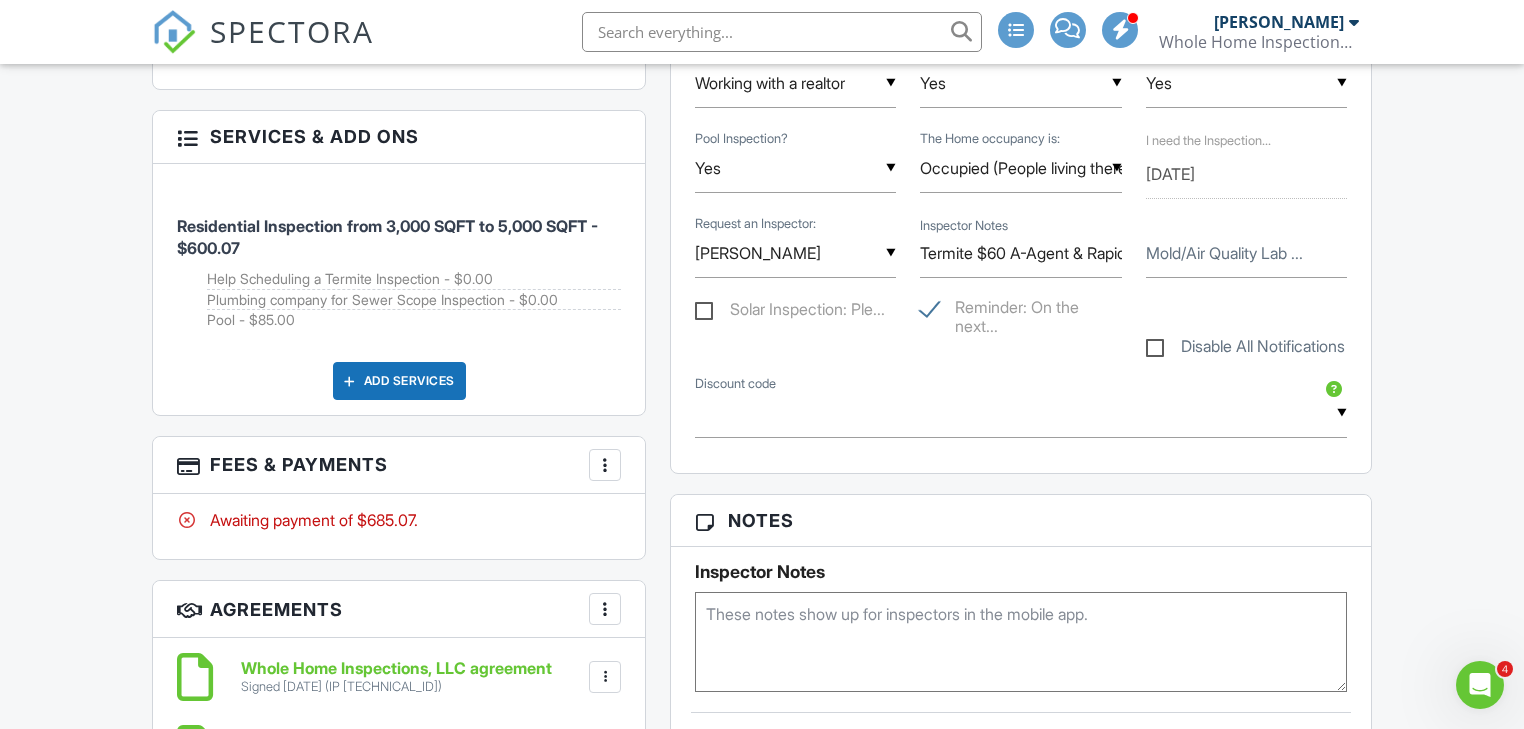 click on "Disable All Notifications" at bounding box center (1245, 349) 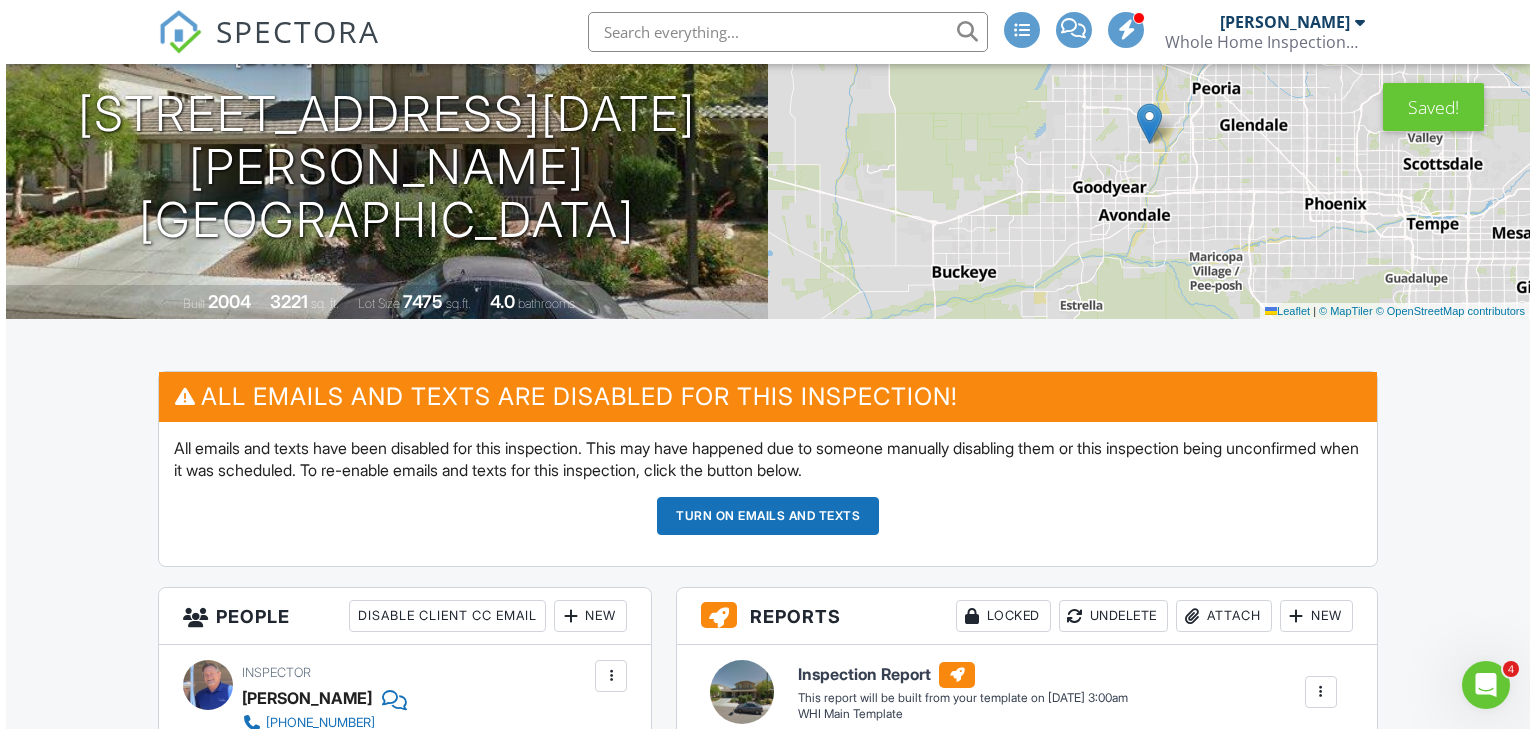 scroll, scrollTop: 535, scrollLeft: 0, axis: vertical 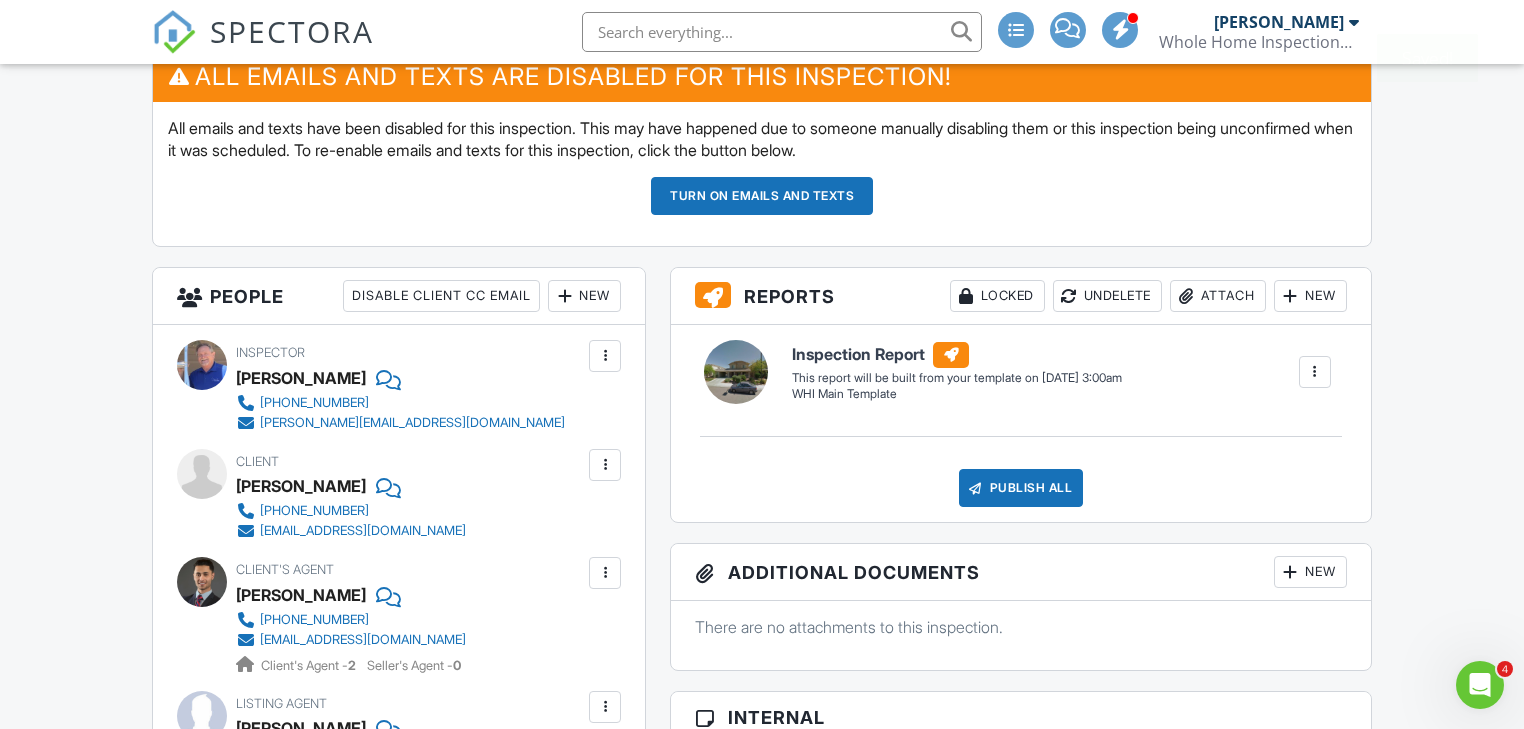 click on "New" at bounding box center (584, 296) 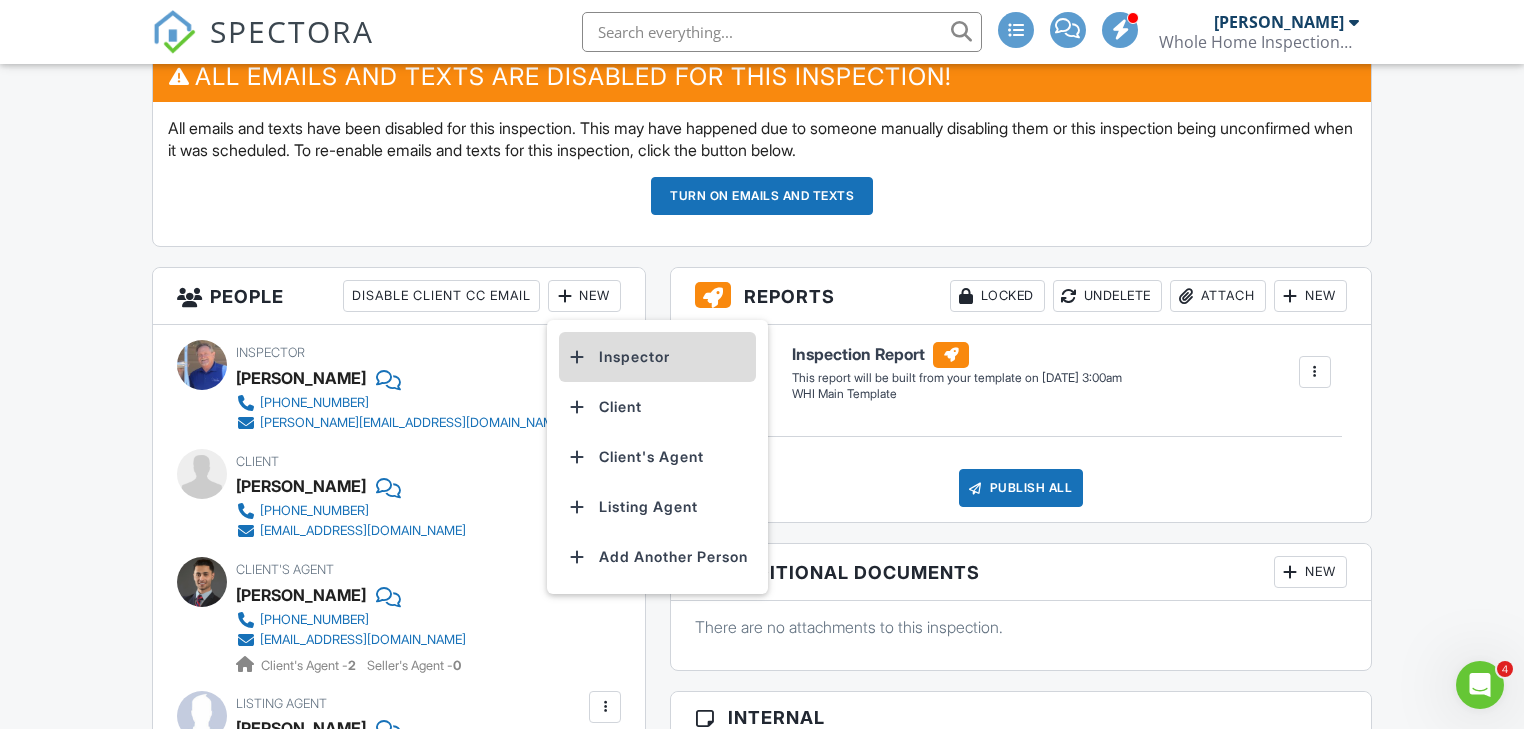 click on "Inspector" at bounding box center (657, 357) 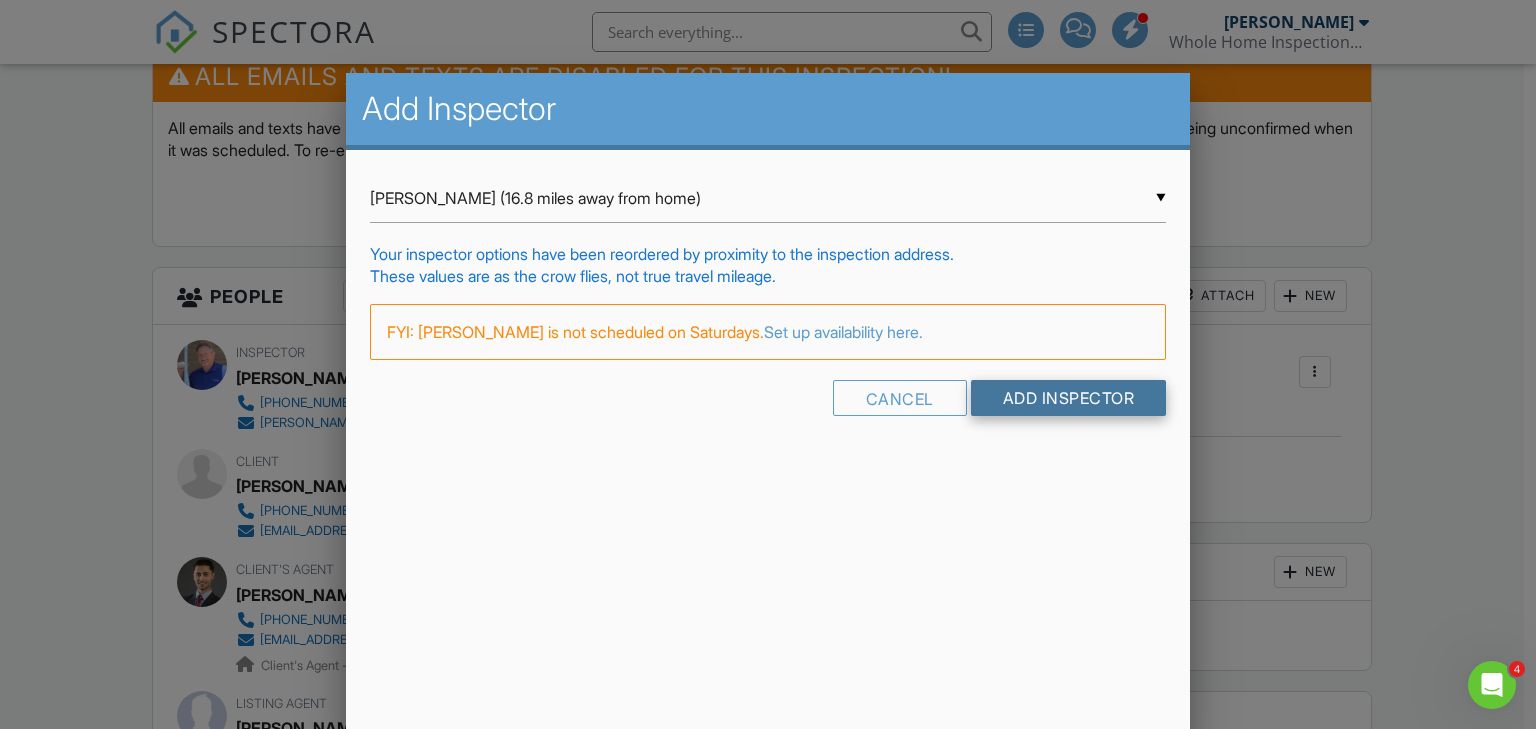 click on "Add Inspector" at bounding box center [1069, 398] 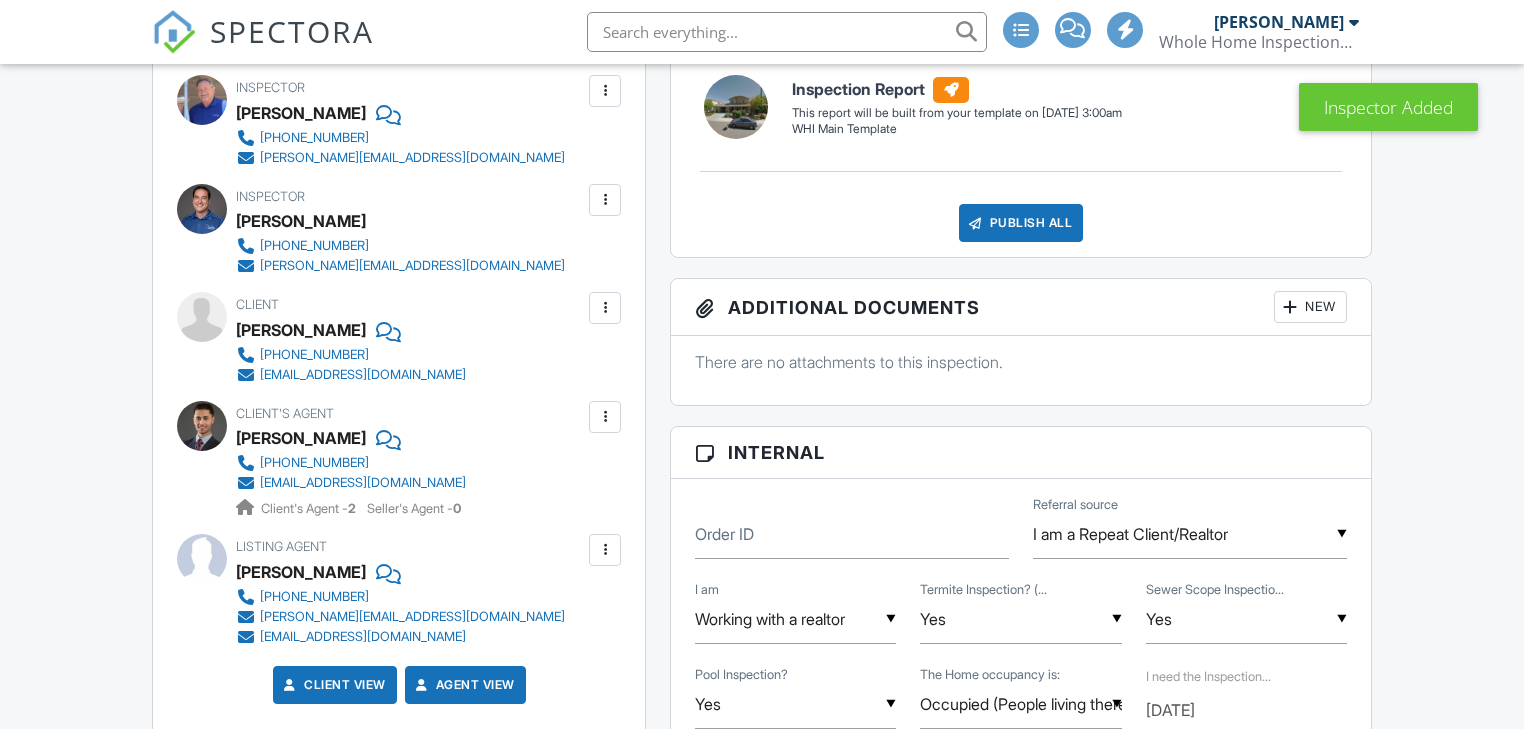 scroll, scrollTop: 640, scrollLeft: 0, axis: vertical 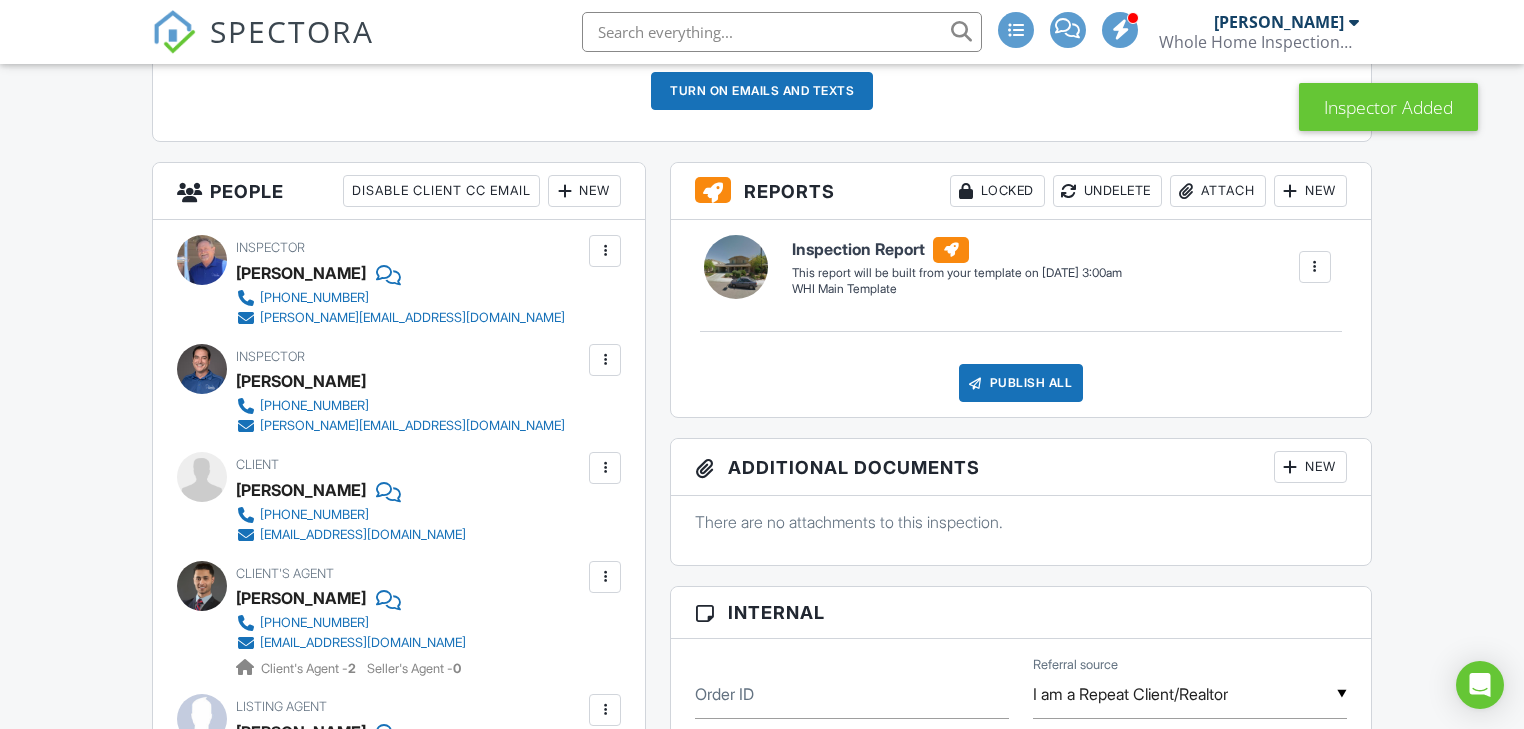 click at bounding box center [605, 251] 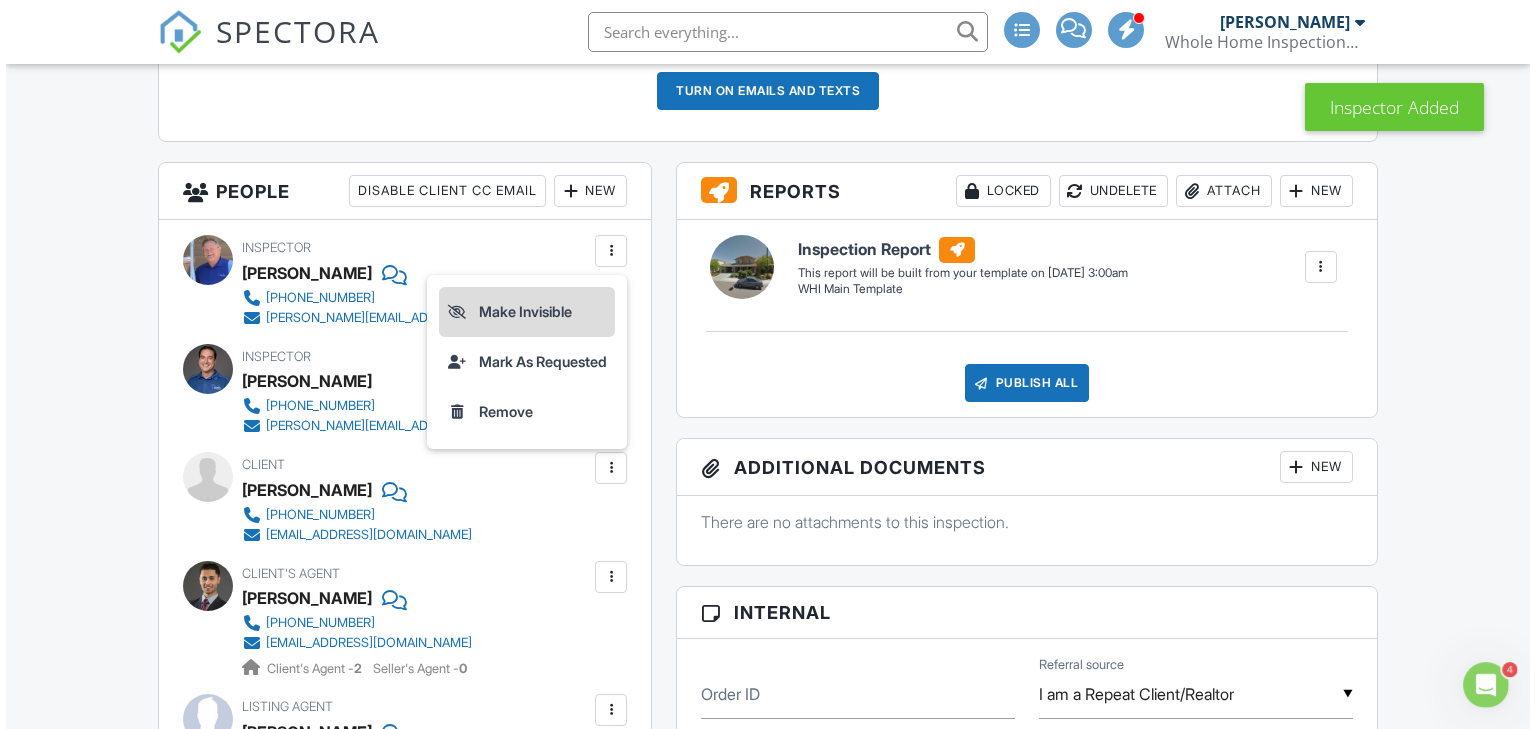 scroll, scrollTop: 0, scrollLeft: 0, axis: both 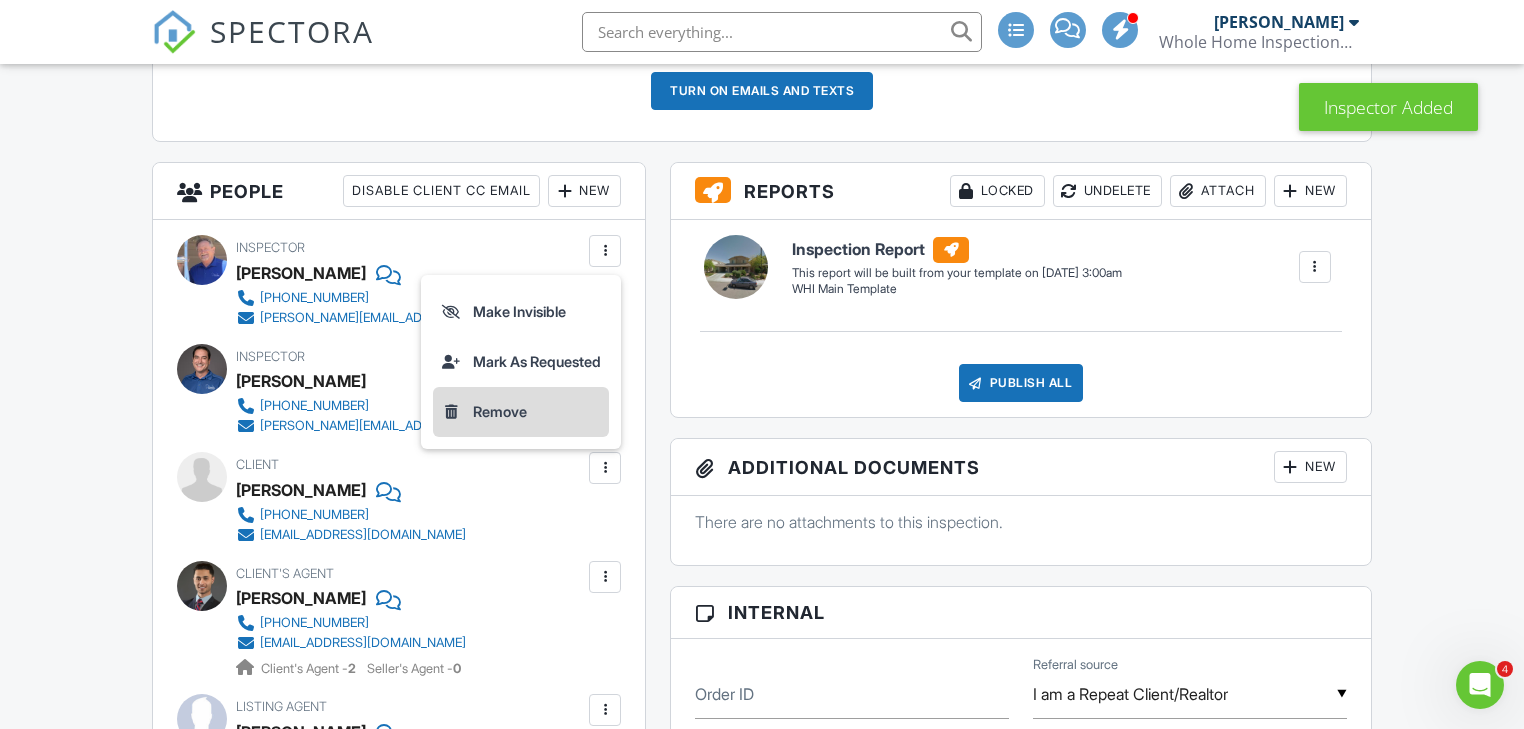 click on "Remove" at bounding box center (521, 412) 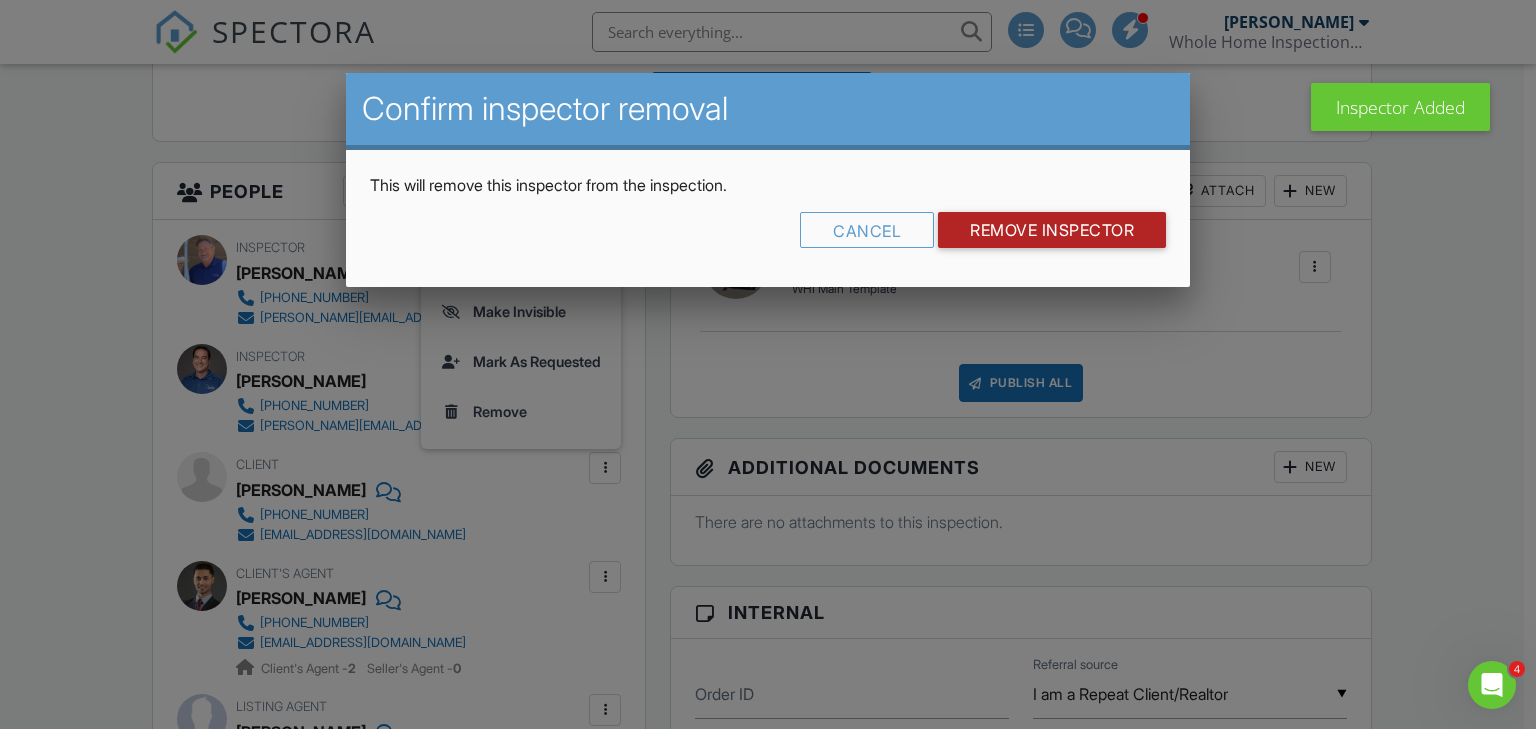 click on "Remove Inspector" at bounding box center (1052, 230) 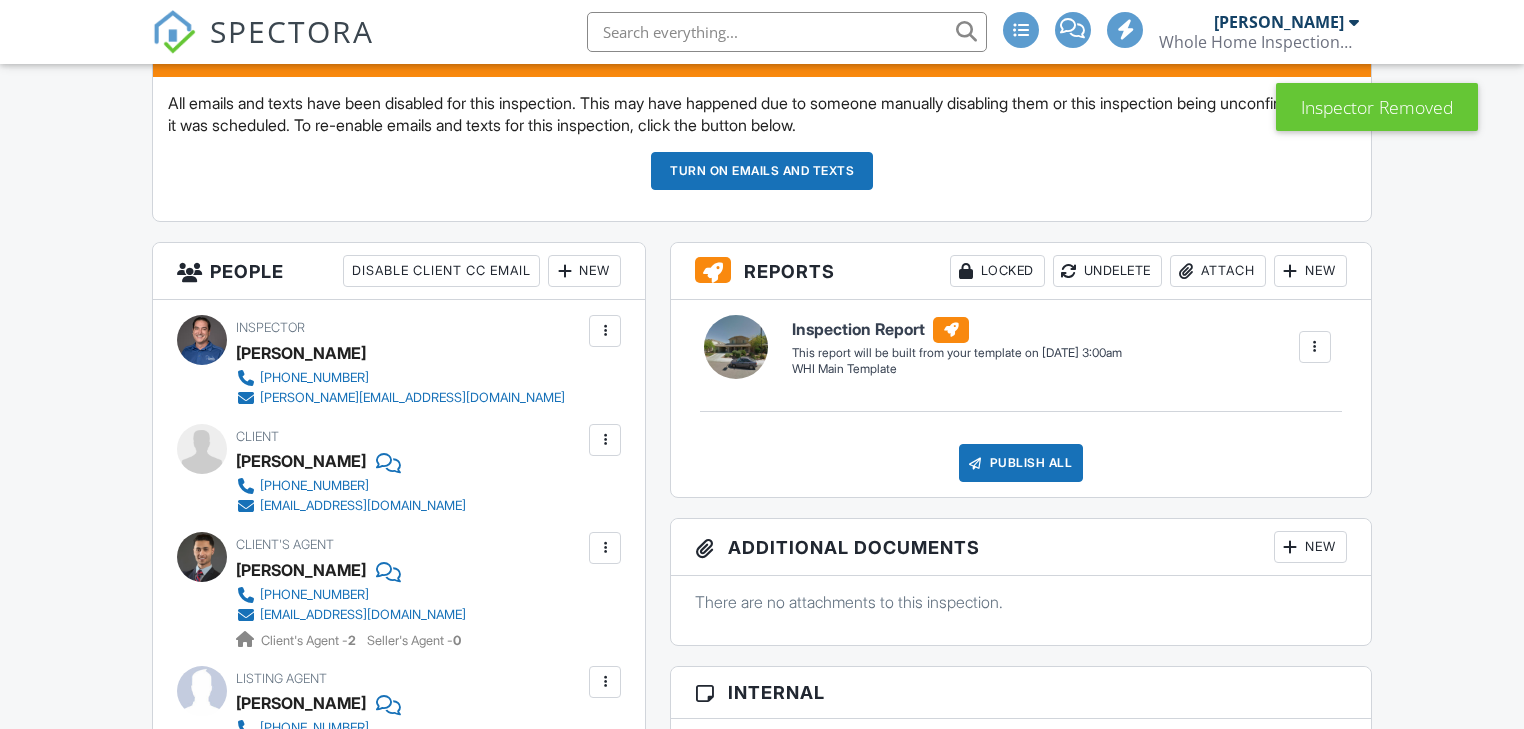scroll, scrollTop: 560, scrollLeft: 0, axis: vertical 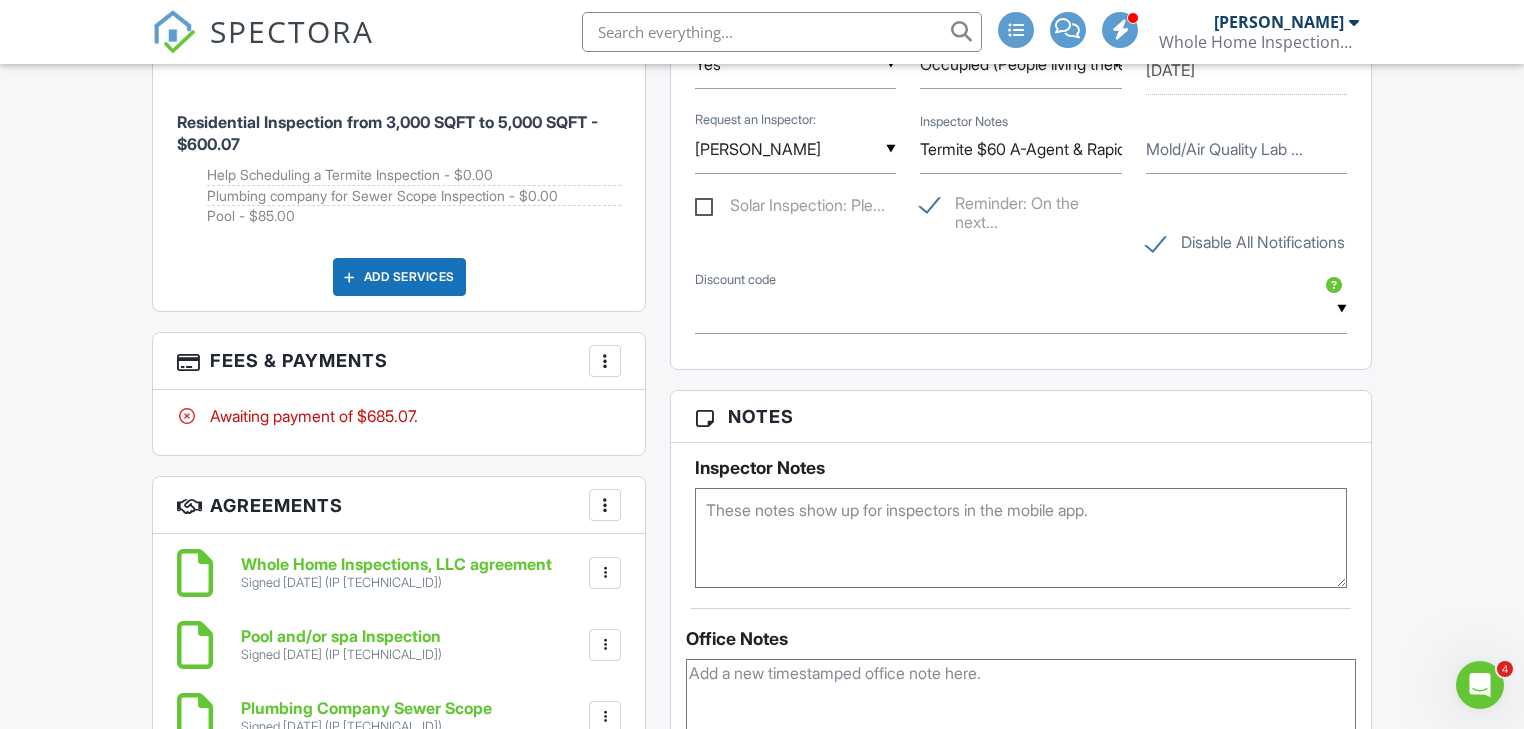 click on "Disable All Notifications" at bounding box center [1245, 245] 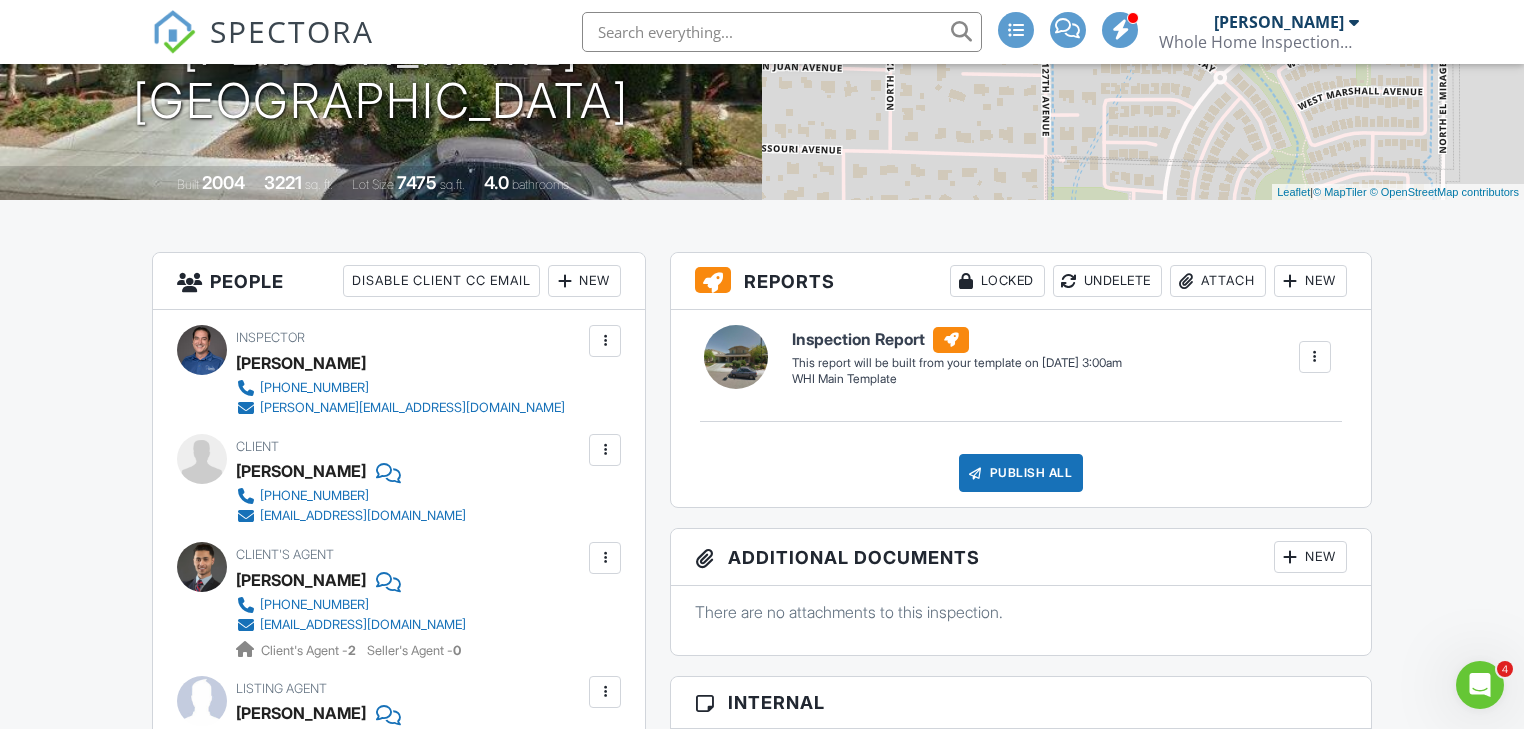 scroll, scrollTop: 0, scrollLeft: 0, axis: both 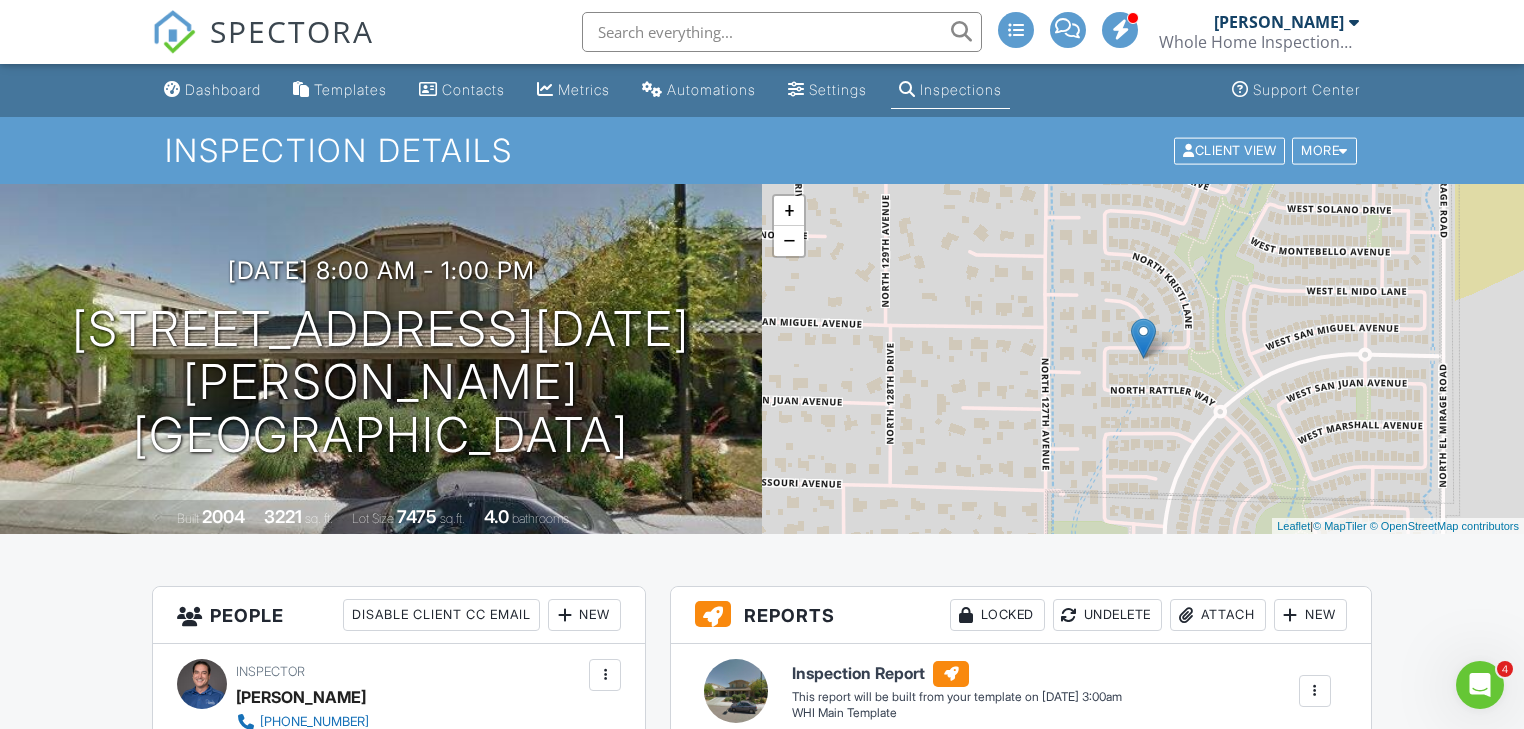drag, startPoint x: 1299, startPoint y: 559, endPoint x: 940, endPoint y: 760, distance: 411.43893 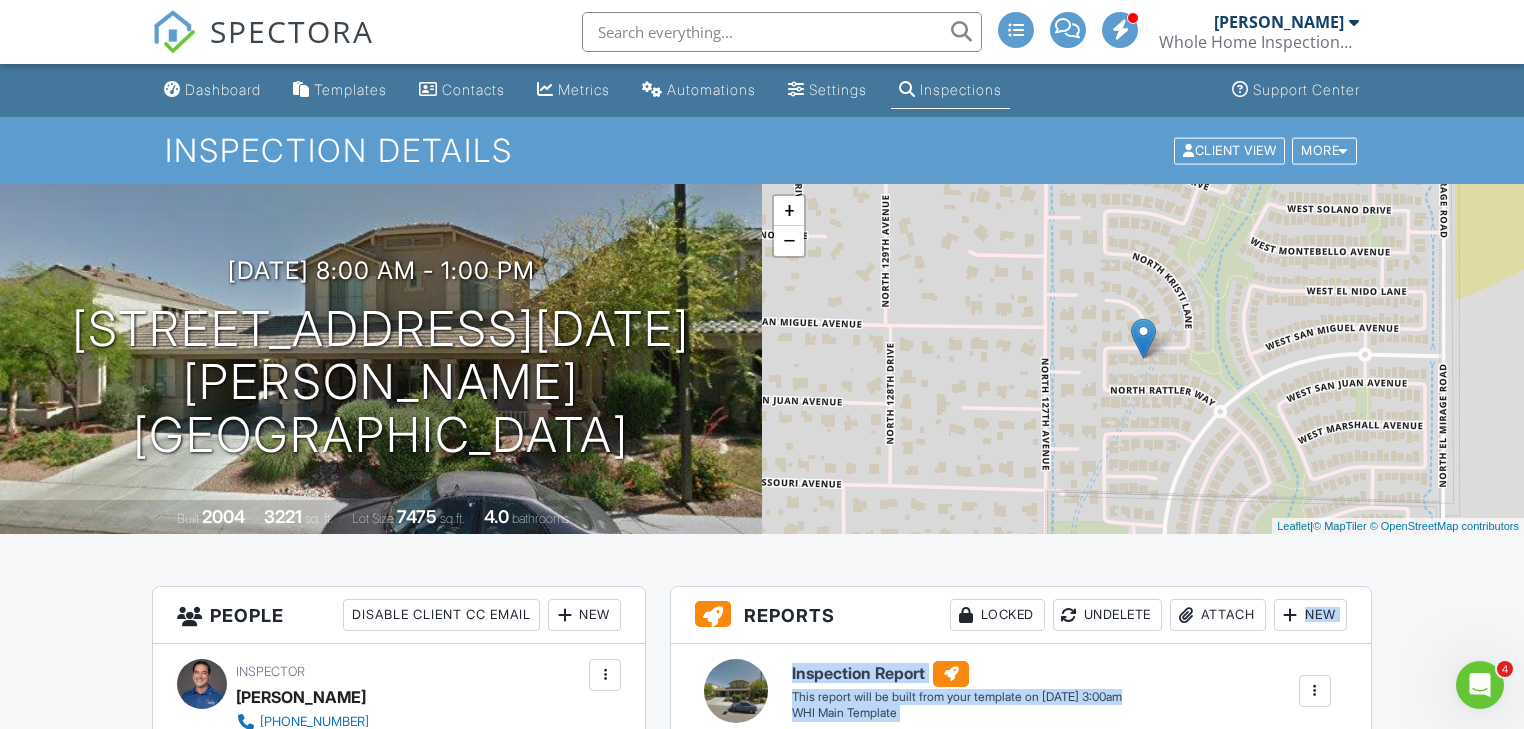 scroll, scrollTop: 31, scrollLeft: 0, axis: vertical 